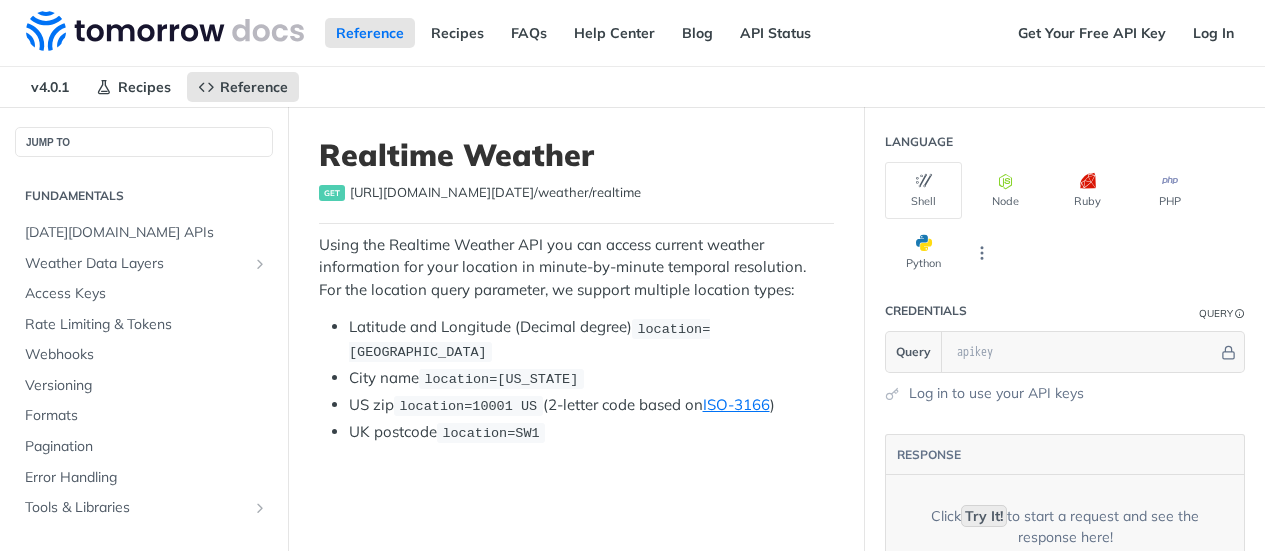 scroll, scrollTop: 0, scrollLeft: 0, axis: both 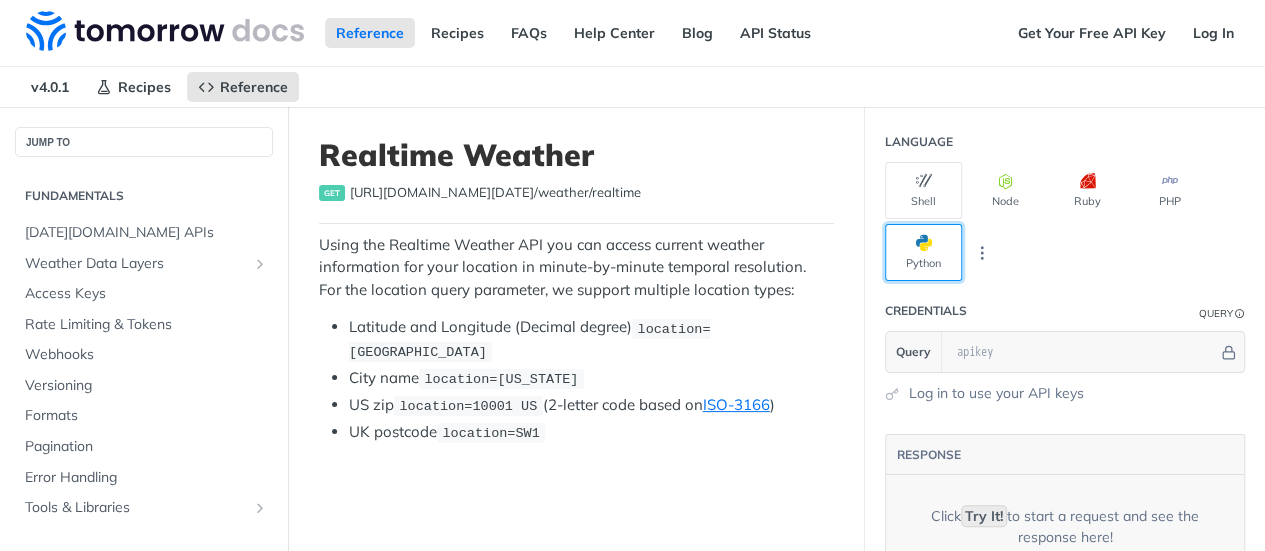 click on "Python" at bounding box center [923, 252] 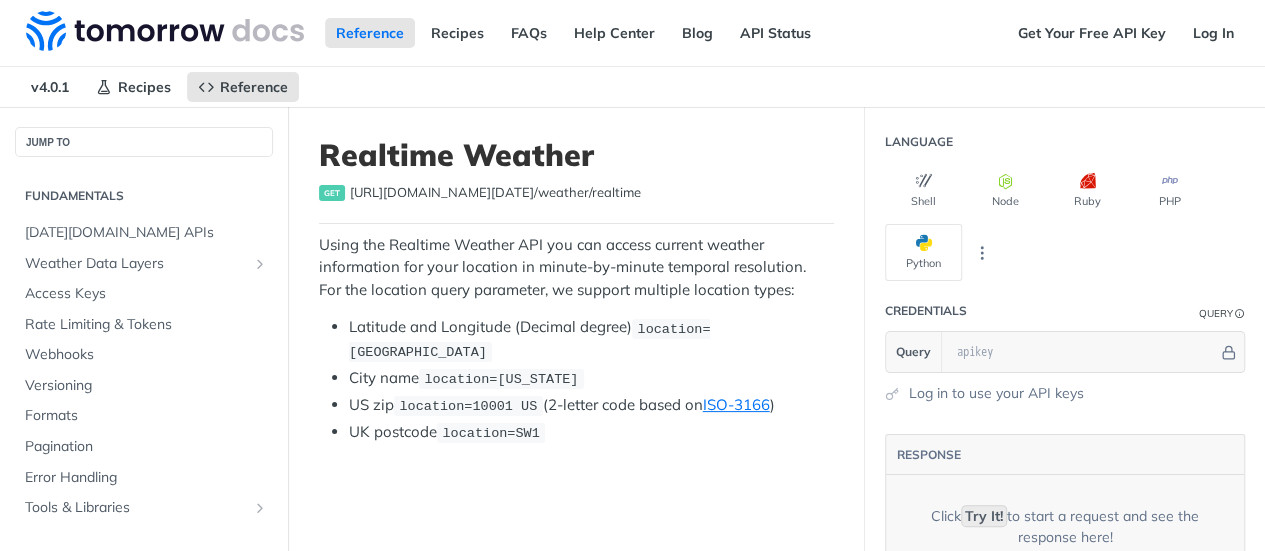 click on "Credentials Query" at bounding box center [1065, 311] 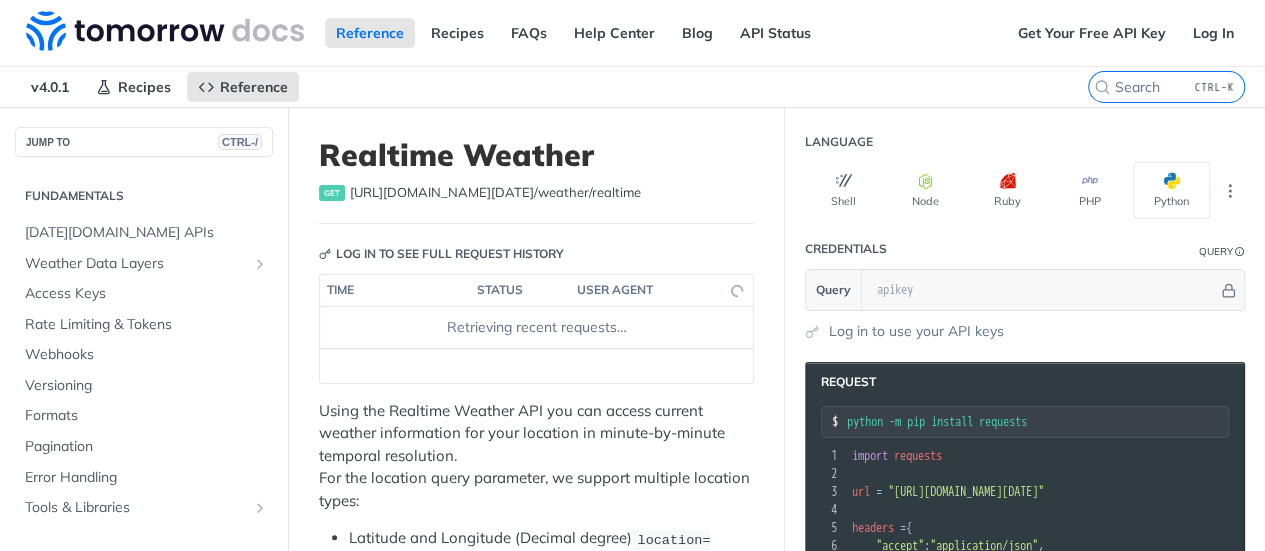 scroll, scrollTop: 339, scrollLeft: 0, axis: vertical 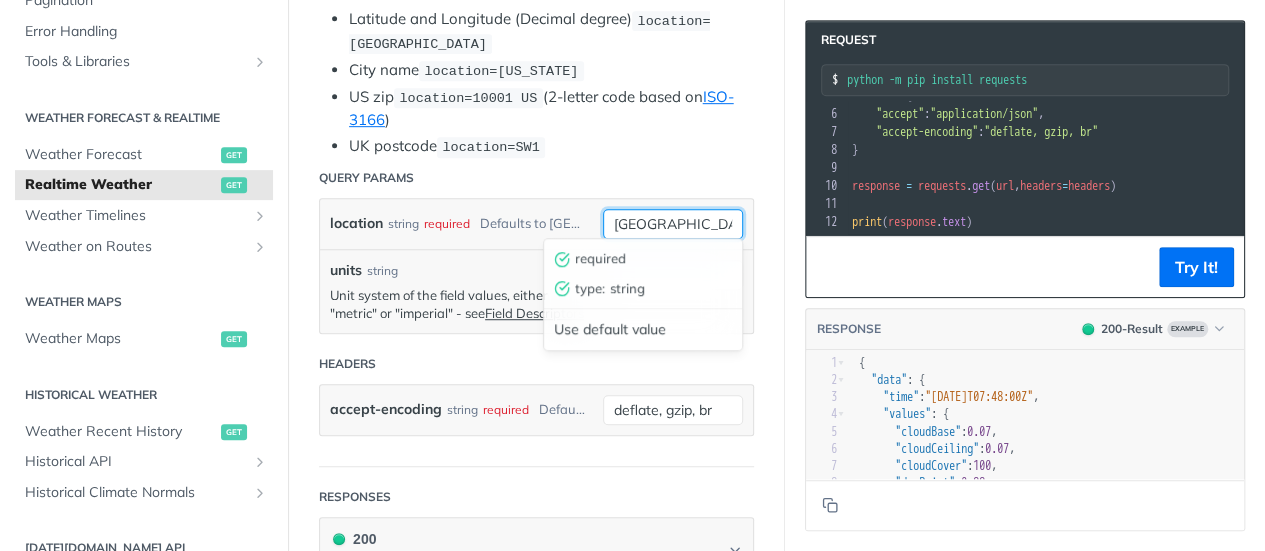 click on "[GEOGRAPHIC_DATA]" at bounding box center (673, 224) 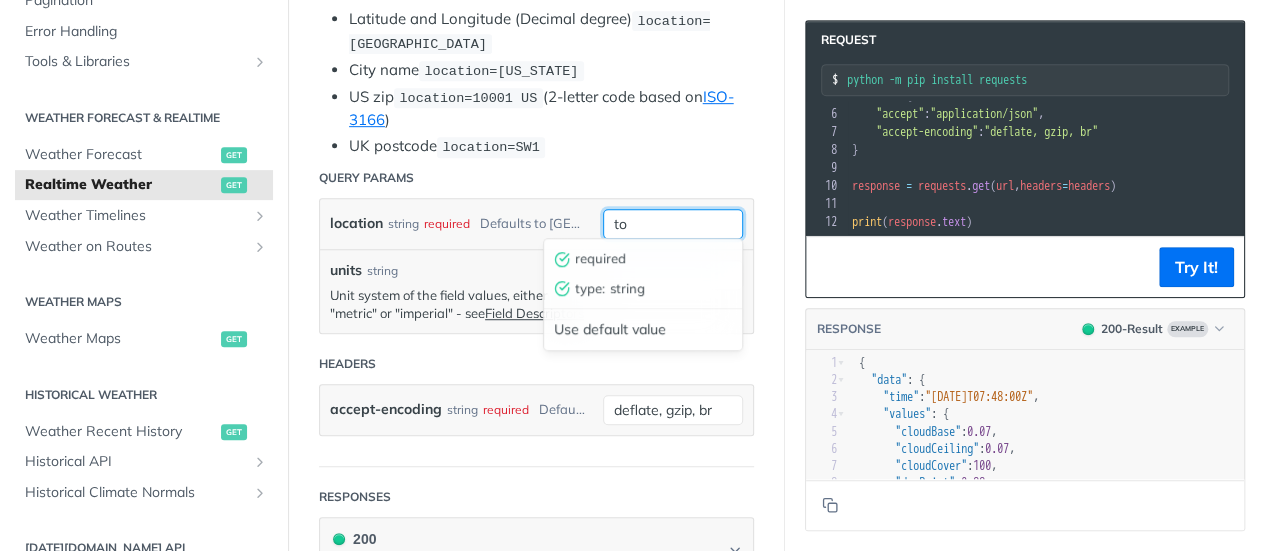type on "t" 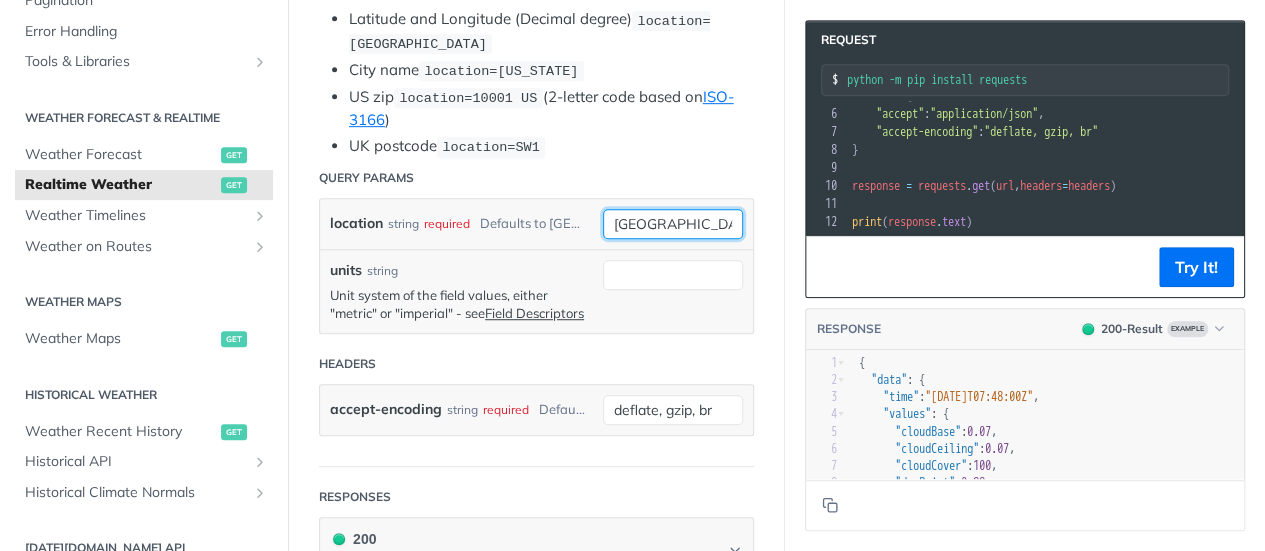 type on "Nairobi" 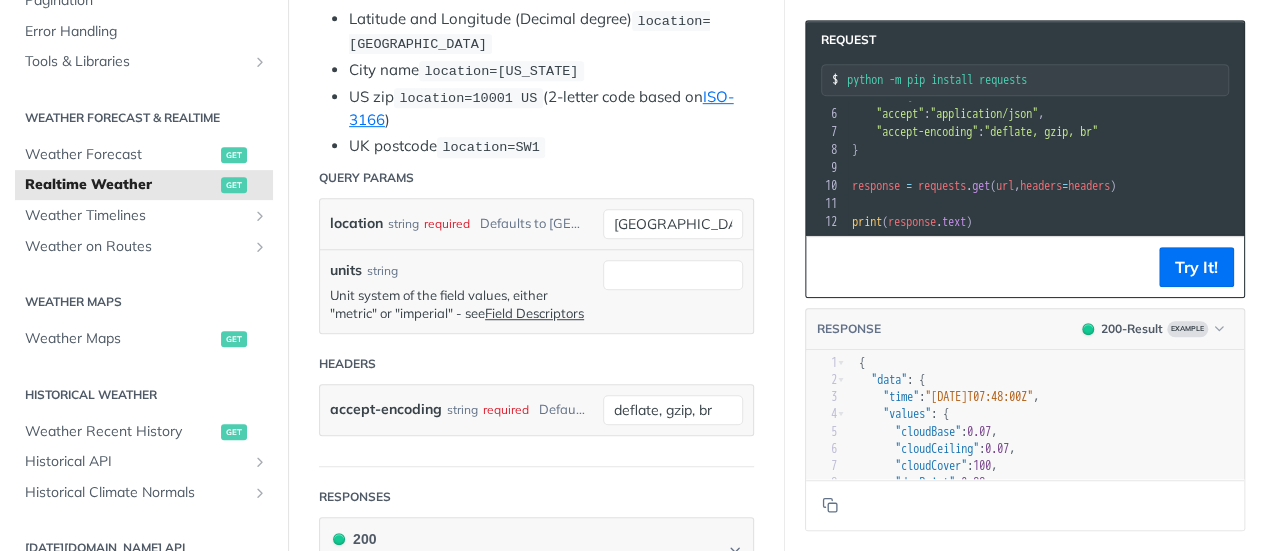 click on "units string" at bounding box center [461, 270] 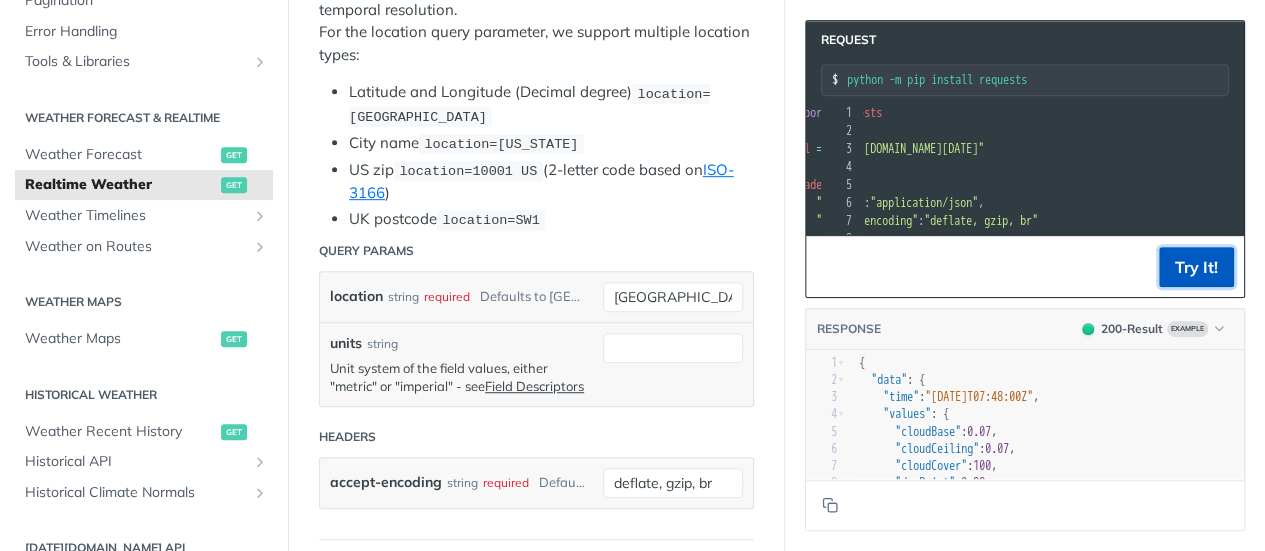 click on "Try It!" at bounding box center (1196, 267) 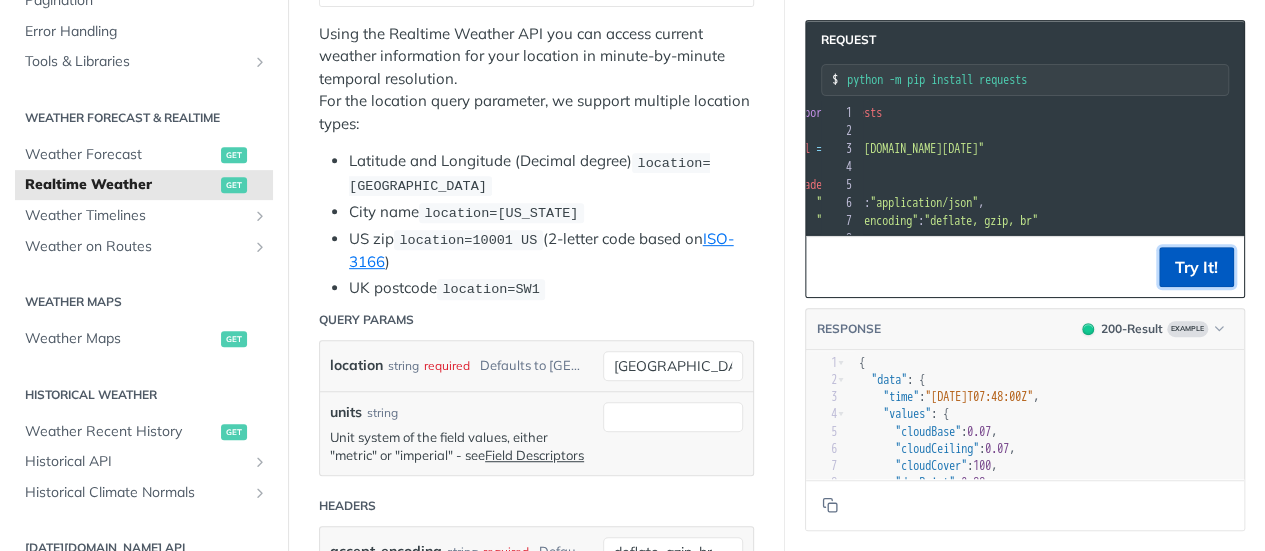 click on "Try It!" at bounding box center (1196, 267) 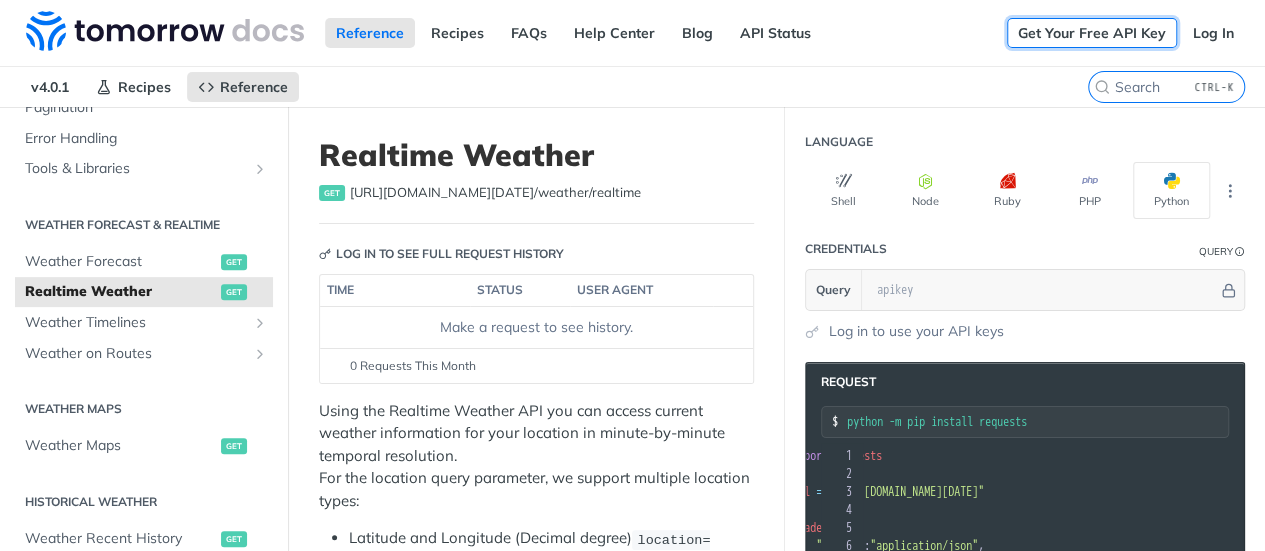 click on "Get Your Free API Key" at bounding box center (1092, 33) 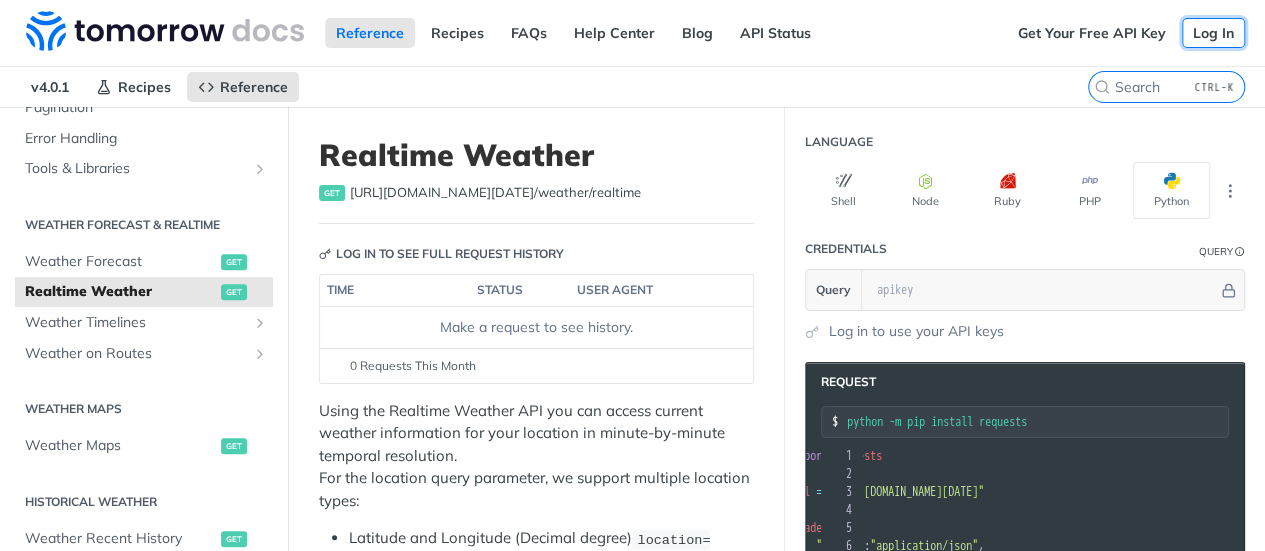click on "Log In" at bounding box center (1213, 33) 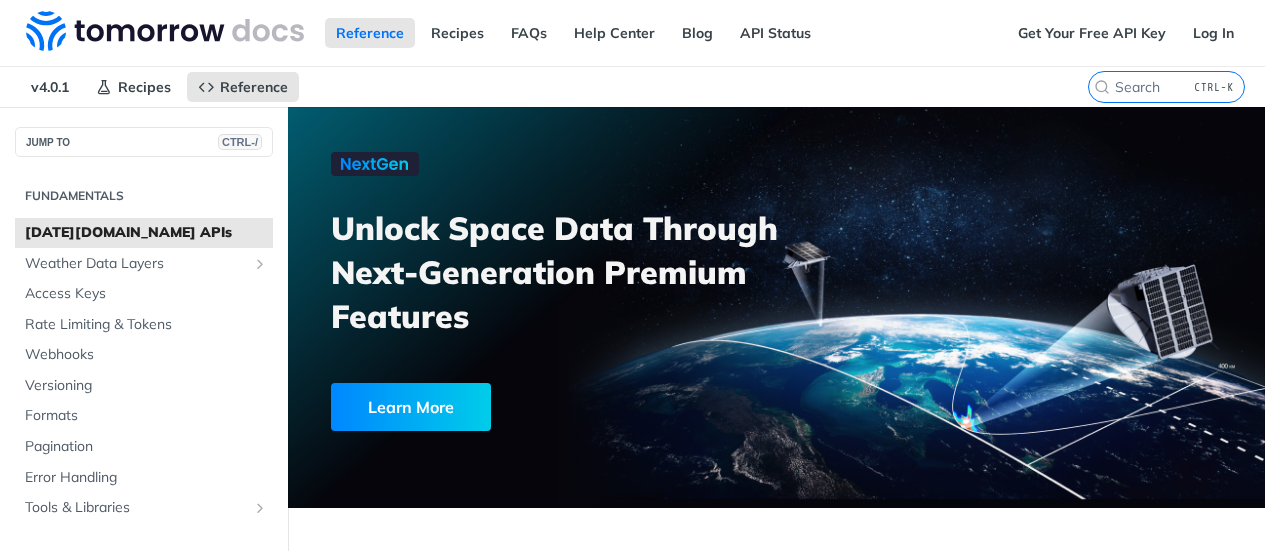 scroll, scrollTop: 0, scrollLeft: 0, axis: both 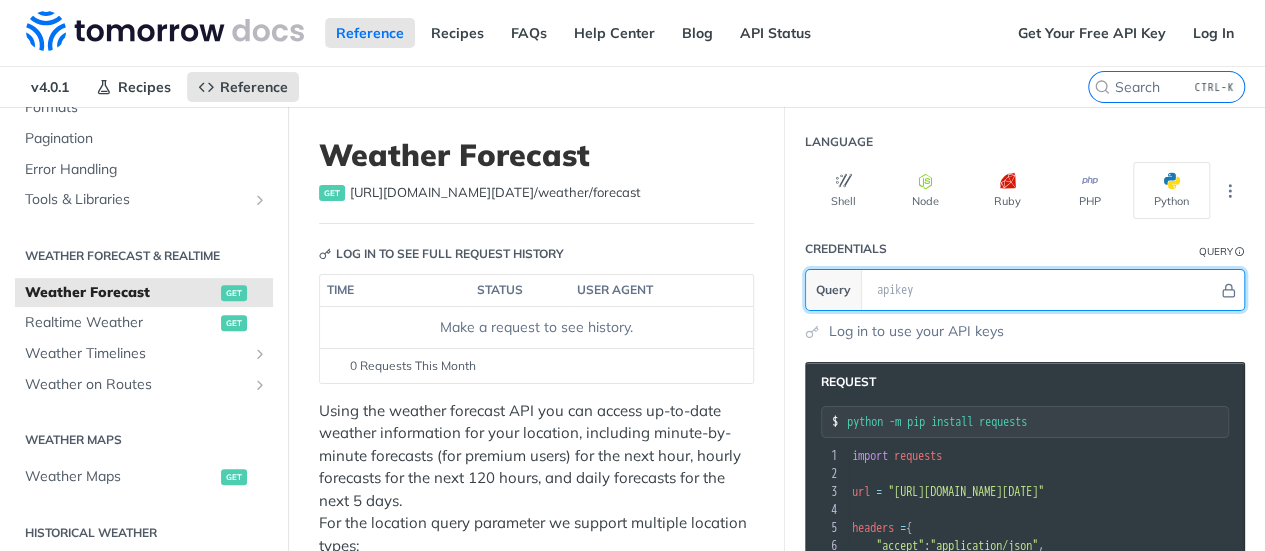 click at bounding box center [1042, 290] 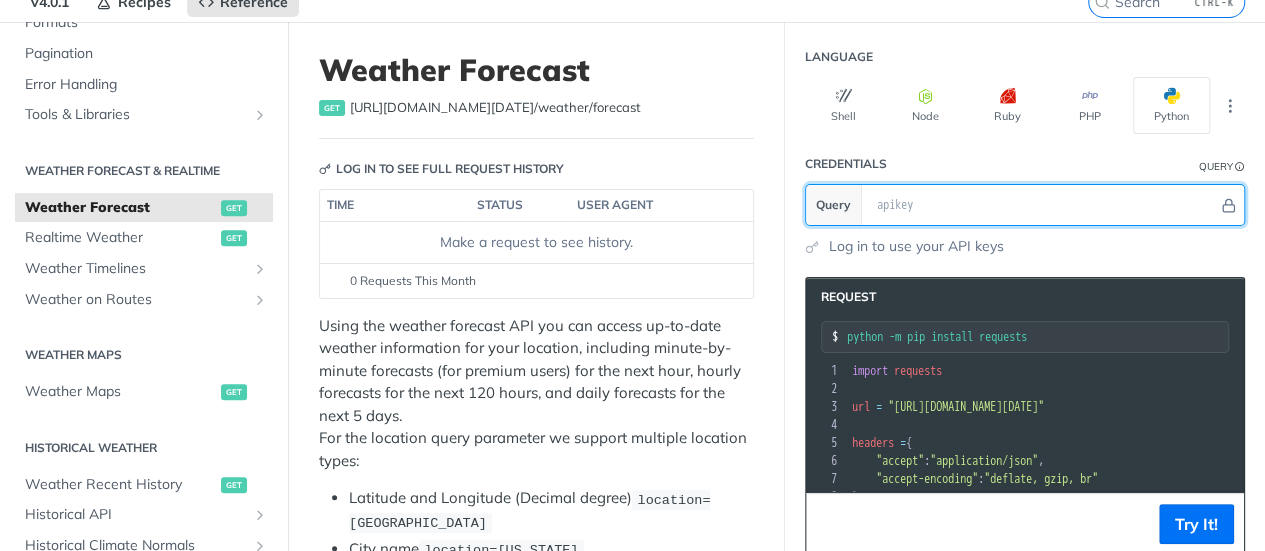 scroll, scrollTop: 81, scrollLeft: 0, axis: vertical 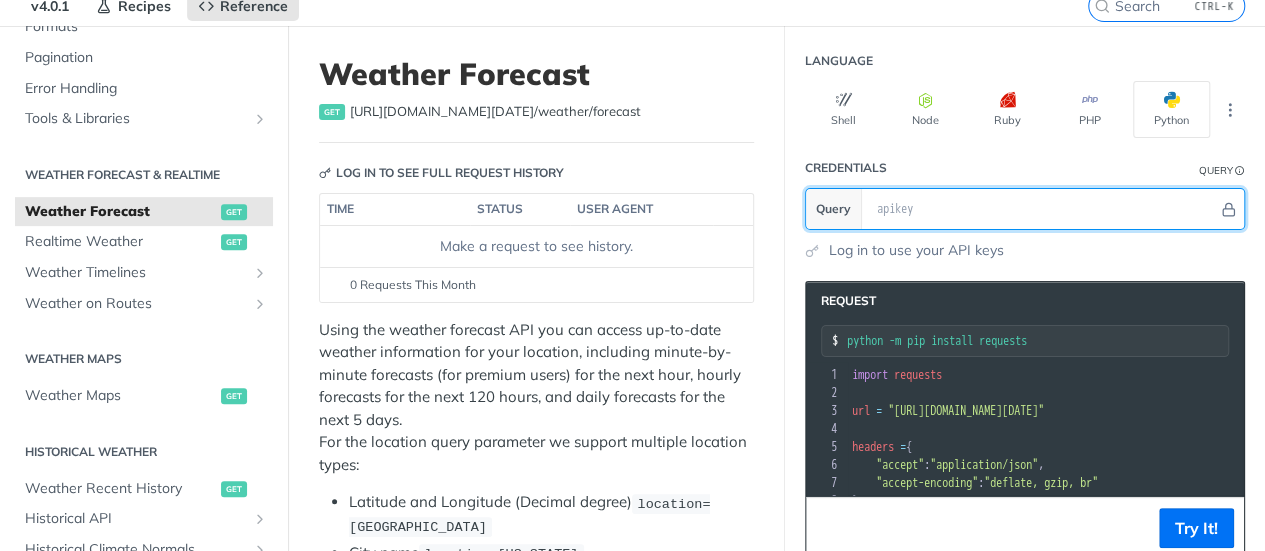 click at bounding box center (1042, 209) 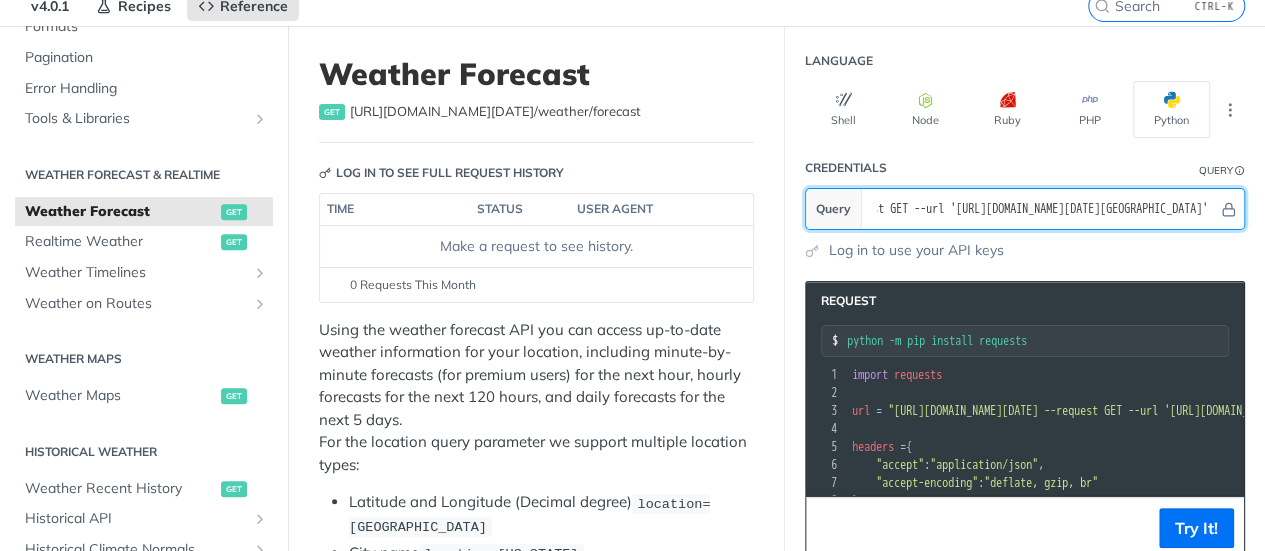 scroll, scrollTop: 0, scrollLeft: 516, axis: horizontal 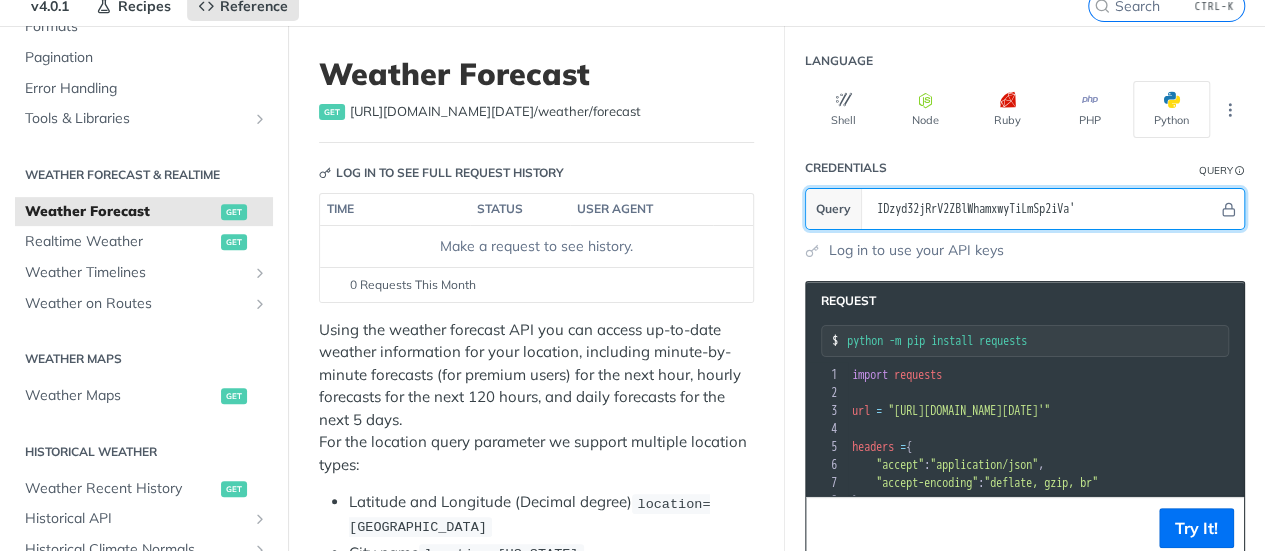 click on "IDzyd32jRrV2ZBlWhamxwyTiLmSp2iVa'" at bounding box center (1042, 209) 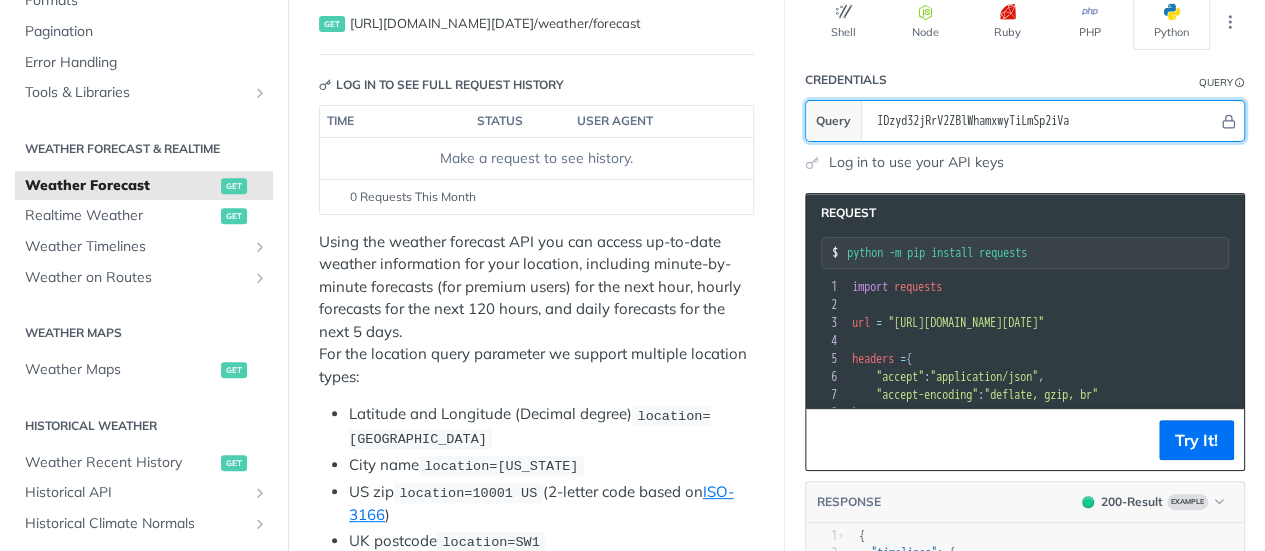 scroll, scrollTop: 192, scrollLeft: 0, axis: vertical 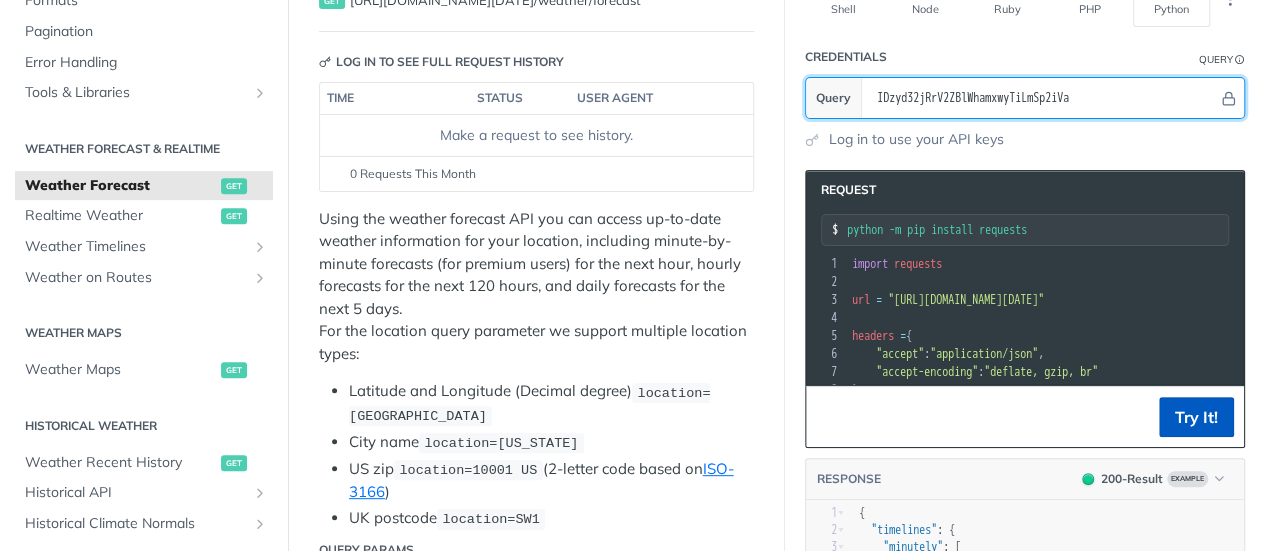 type on "IDzyd32jRrV2ZBlWhamxwyTiLmSp2iVa" 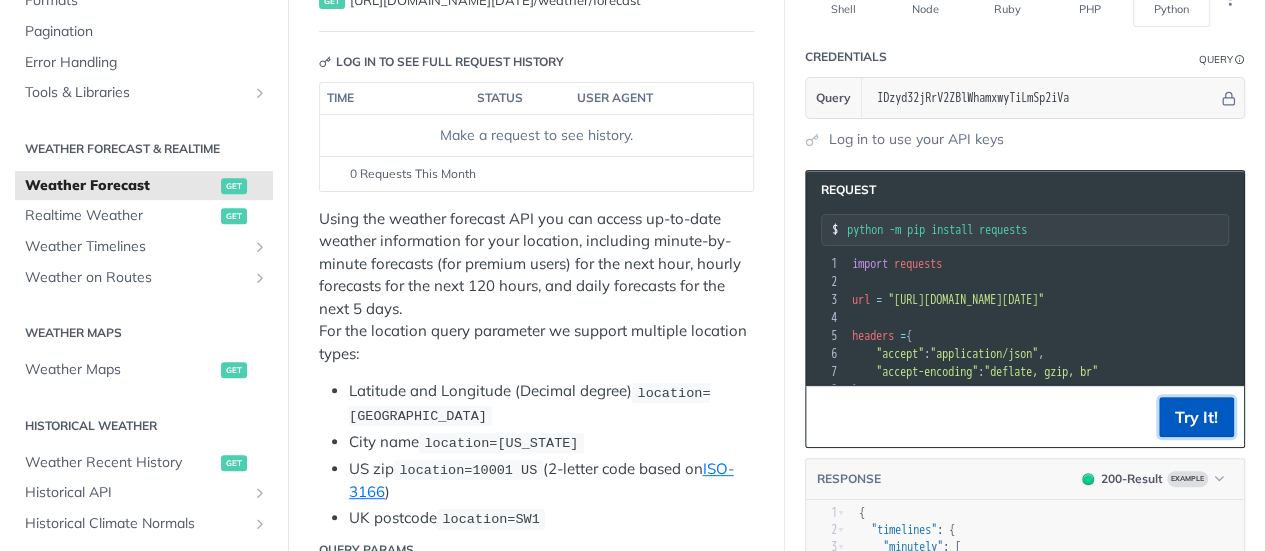 click on "Try It!" at bounding box center (1196, 417) 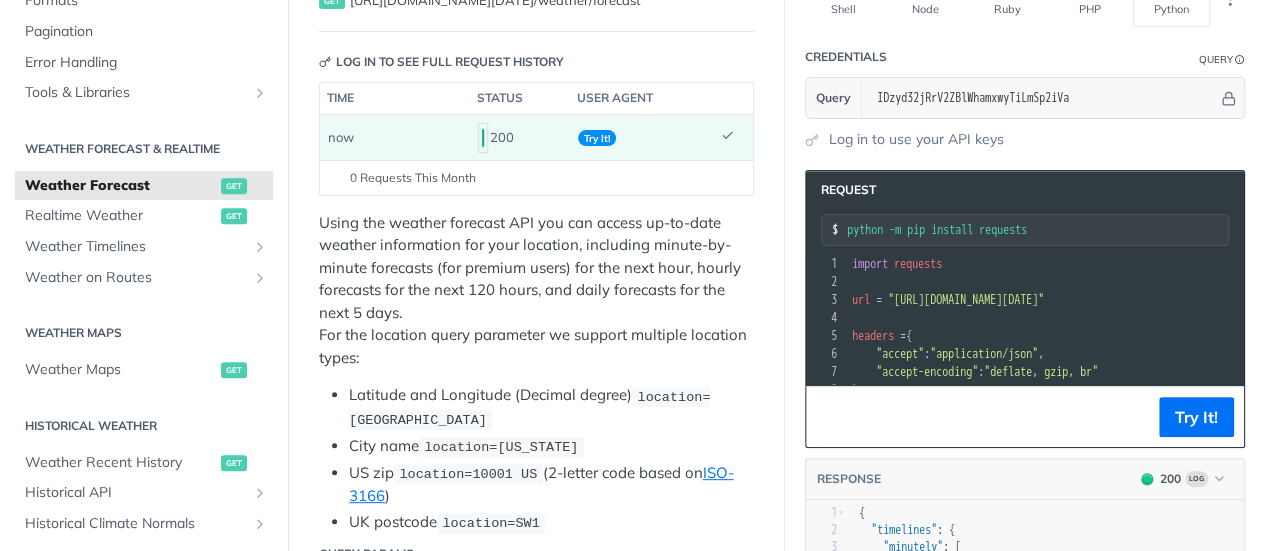 scroll, scrollTop: 332, scrollLeft: 0, axis: vertical 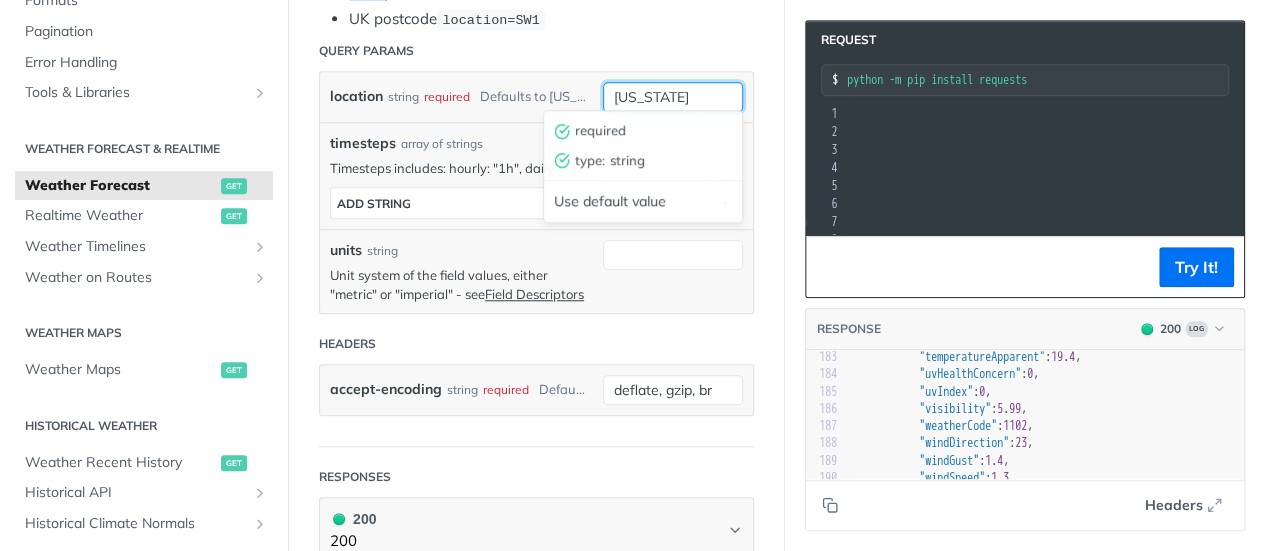 click on "[US_STATE]" at bounding box center (673, 97) 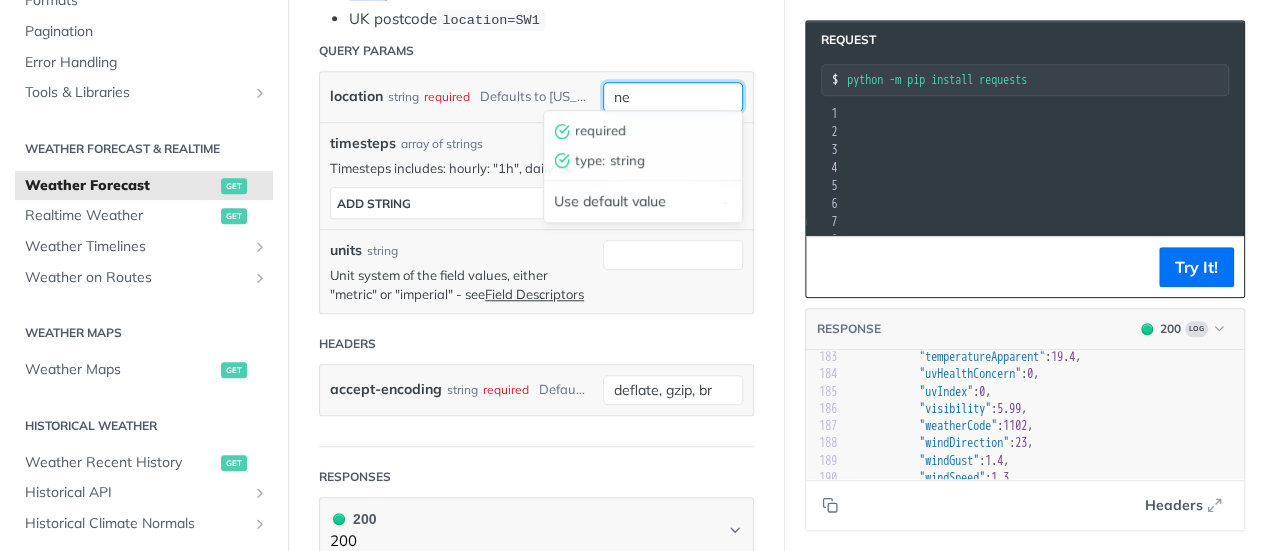 type on "n" 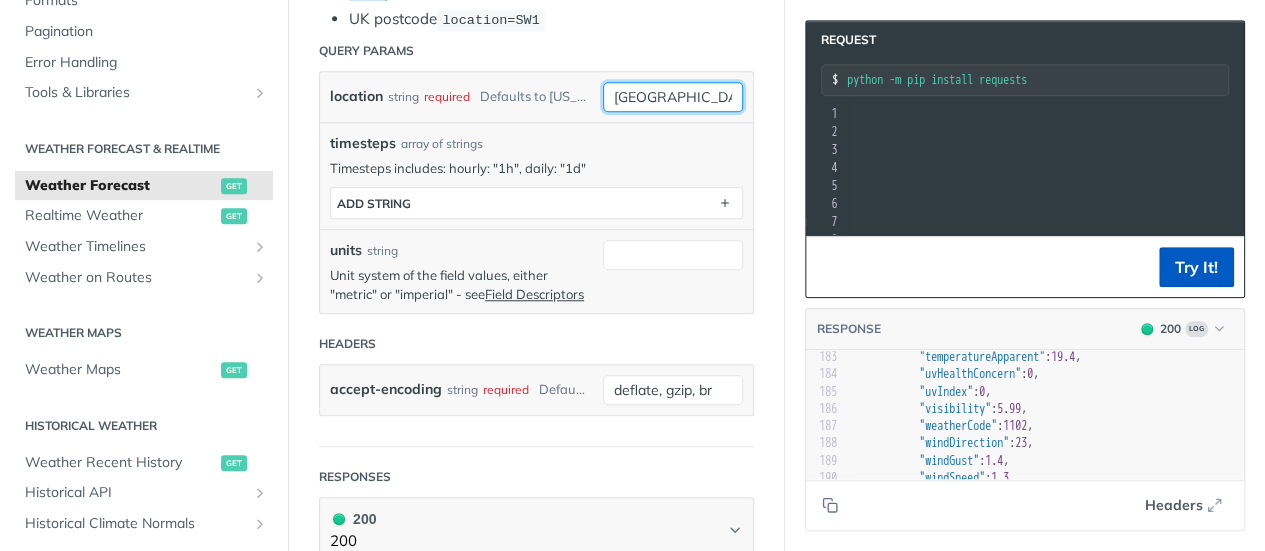 type on "[GEOGRAPHIC_DATA]" 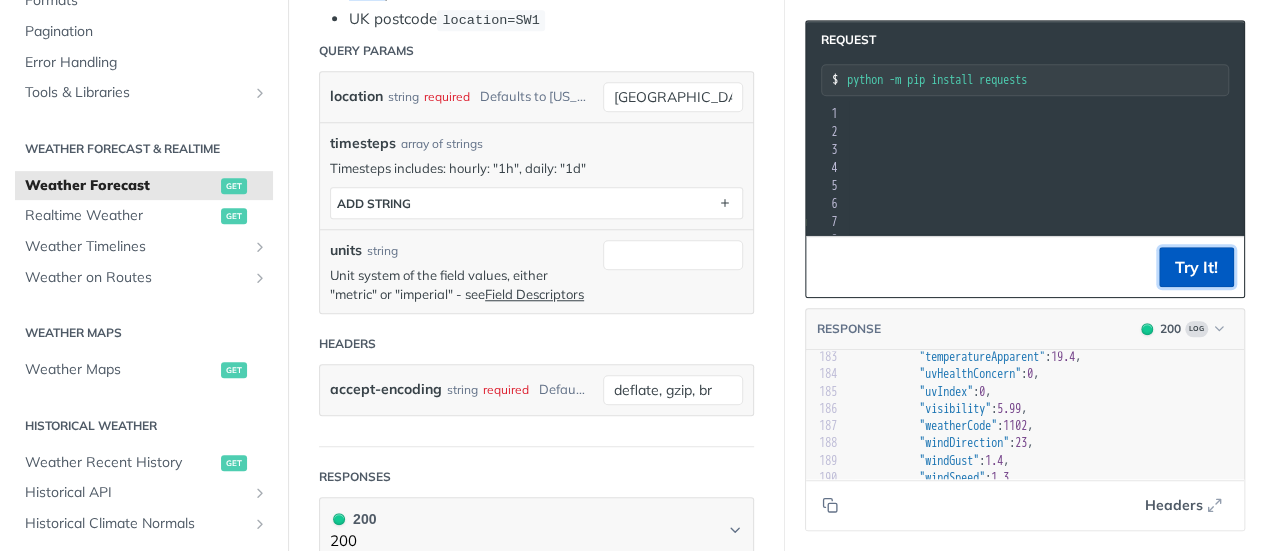 click on "Try It!" at bounding box center (1196, 267) 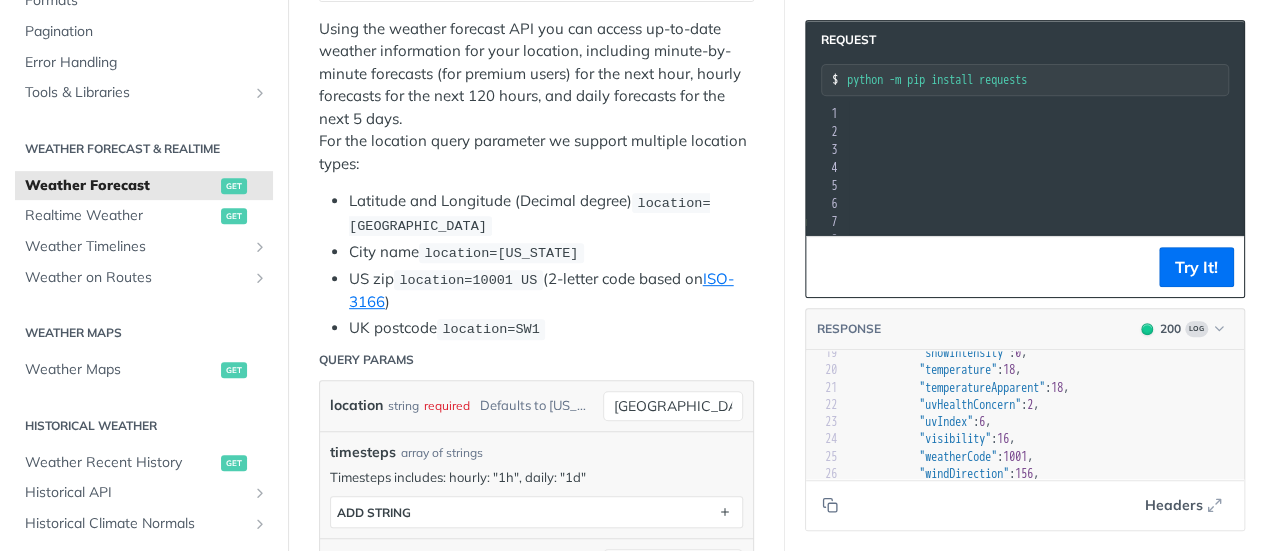 scroll, scrollTop: 366, scrollLeft: 0, axis: vertical 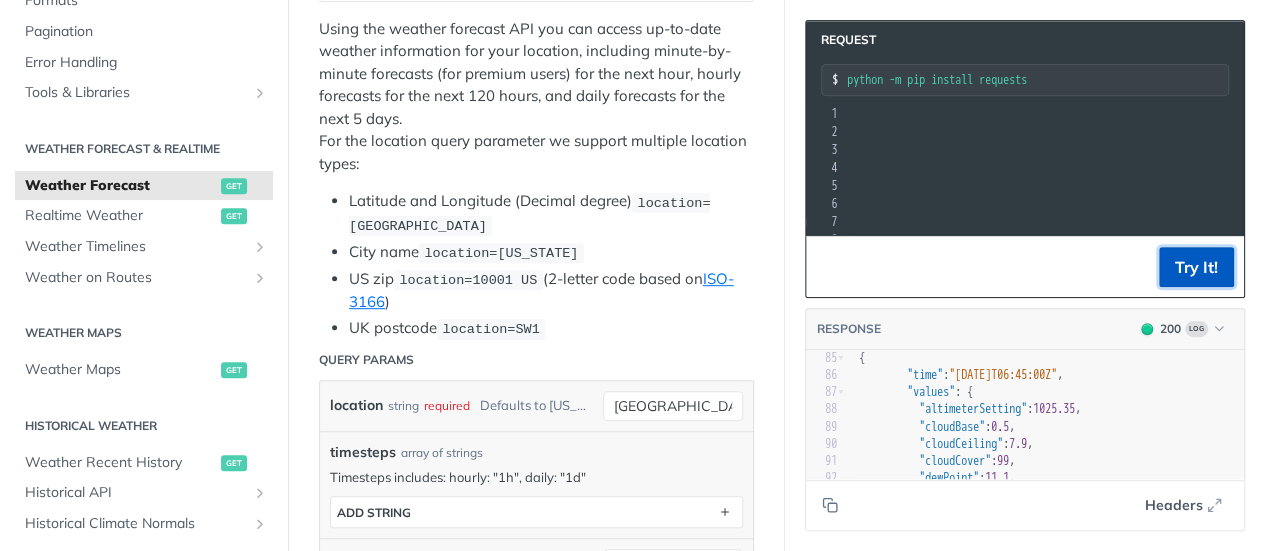 click on "Try It!" at bounding box center [1196, 267] 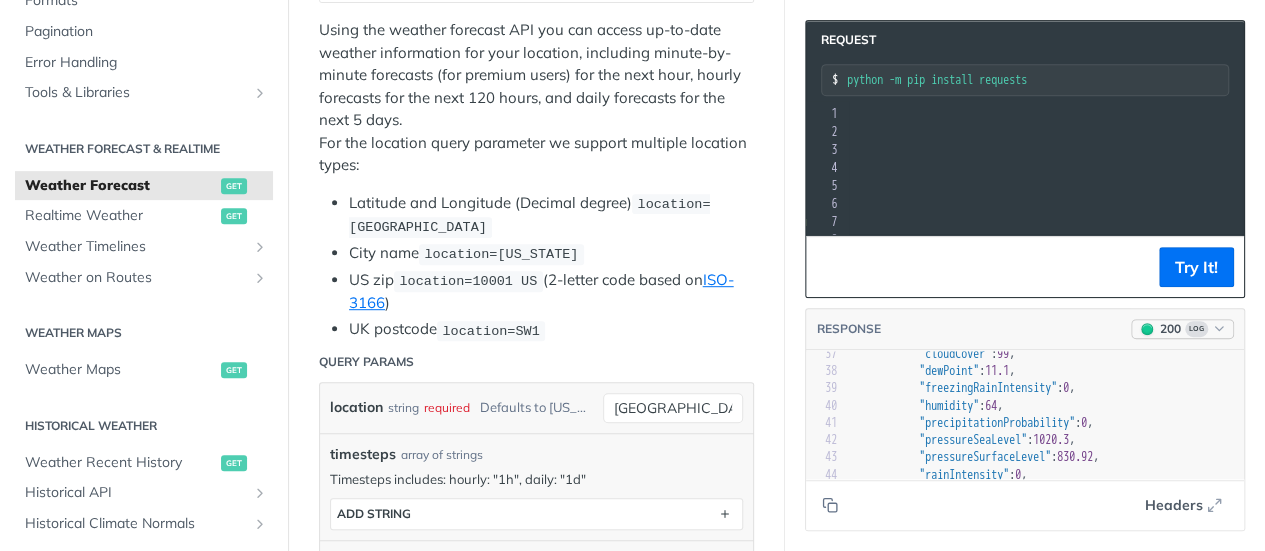 click at bounding box center [1219, 328] 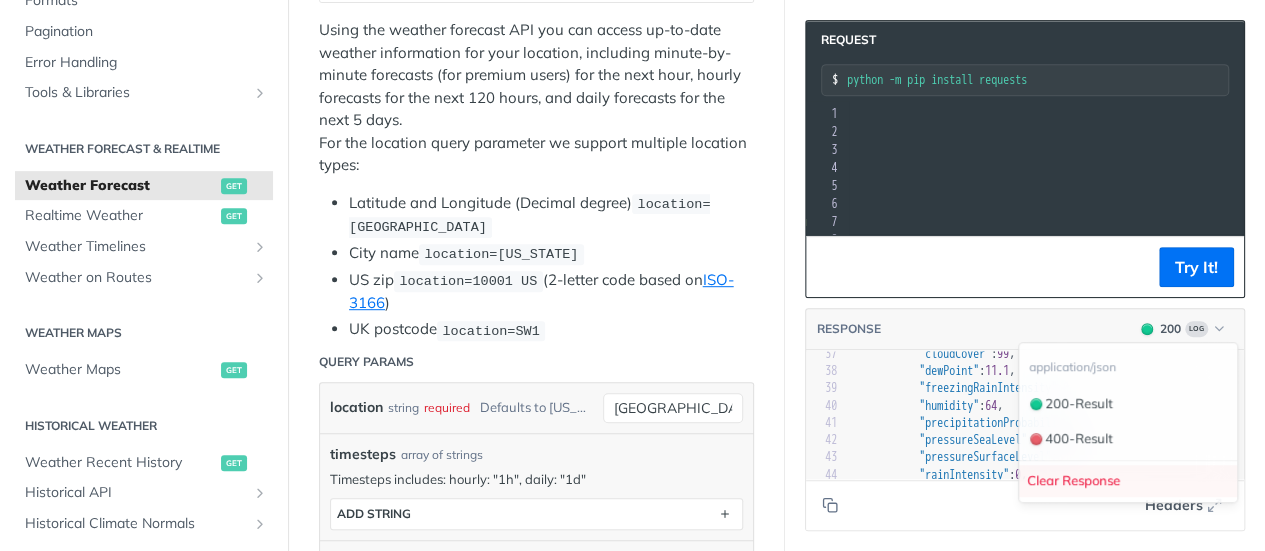click on "Clear Response" at bounding box center (1128, 481) 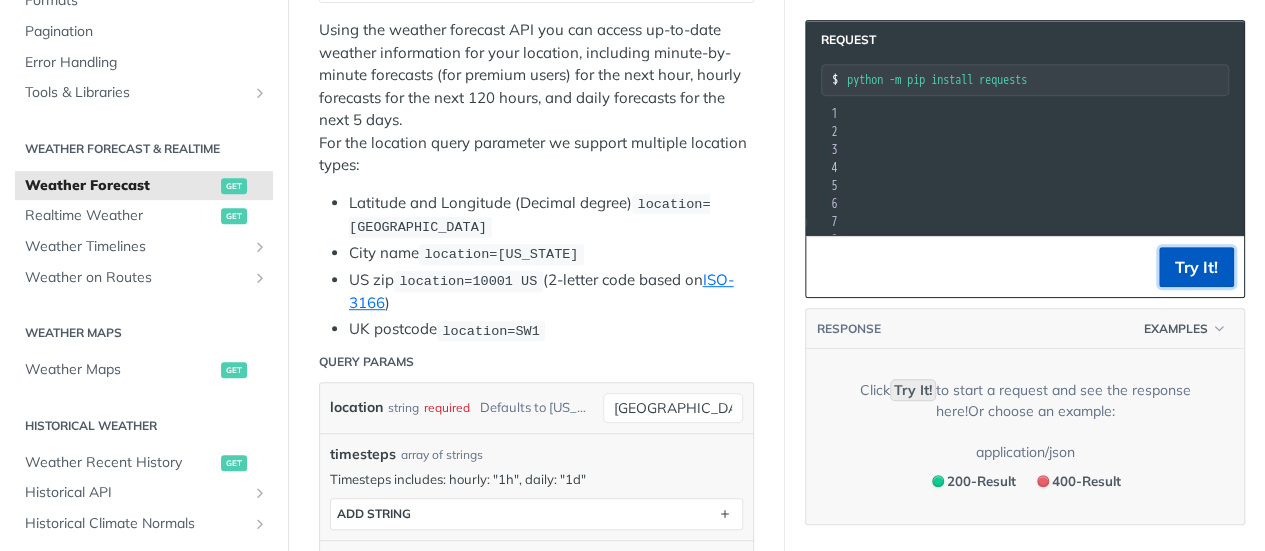 click on "Try It!" at bounding box center [1196, 267] 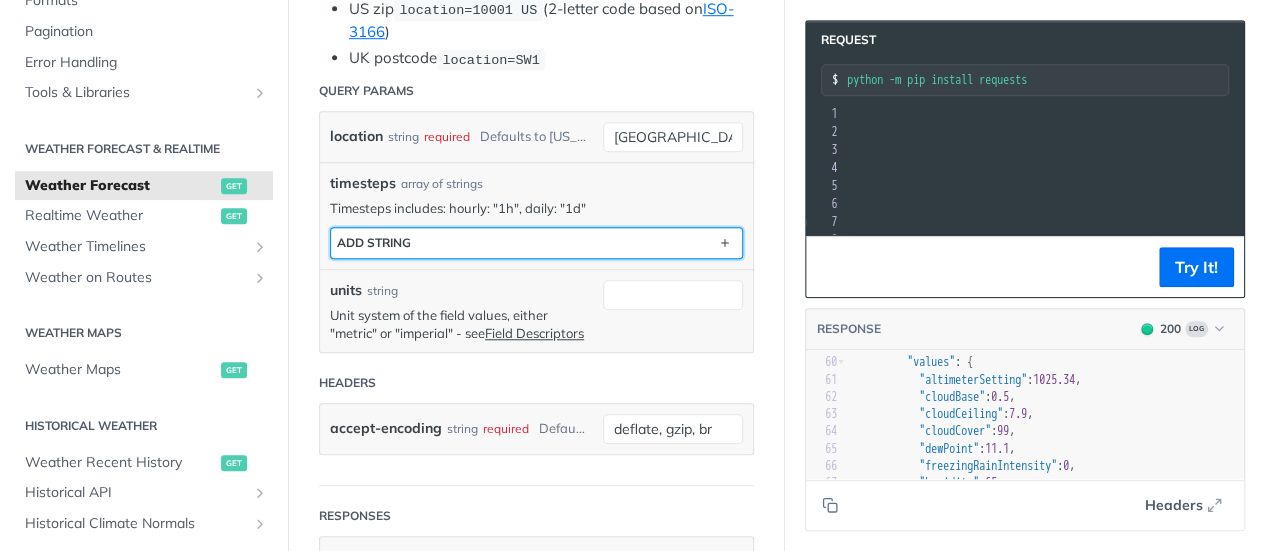 click on "ADD    string" at bounding box center (536, 243) 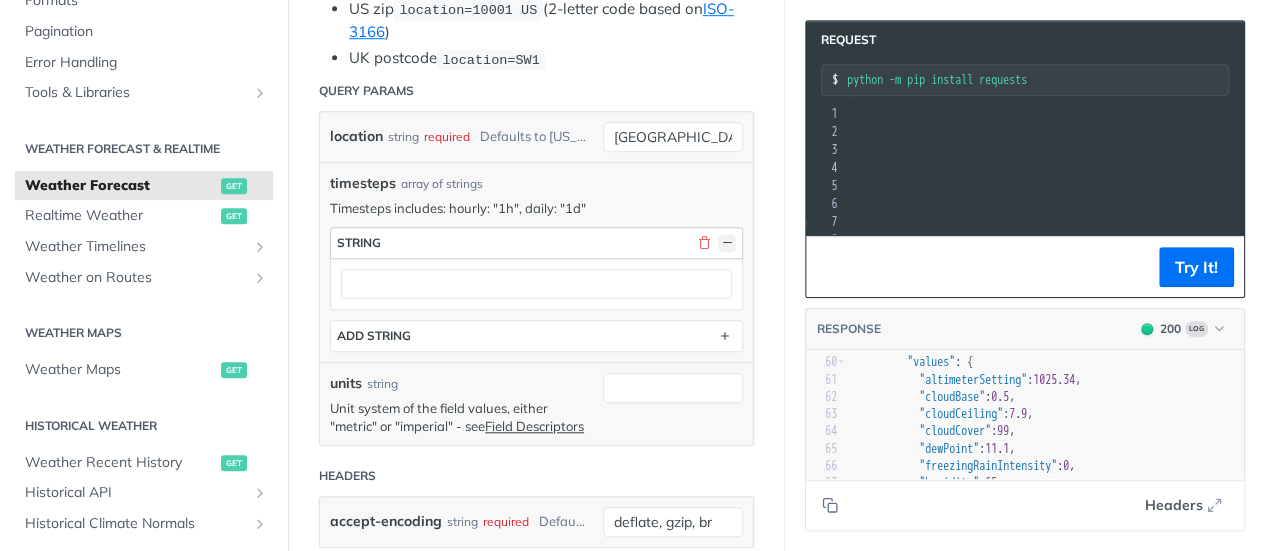 click at bounding box center [727, 243] 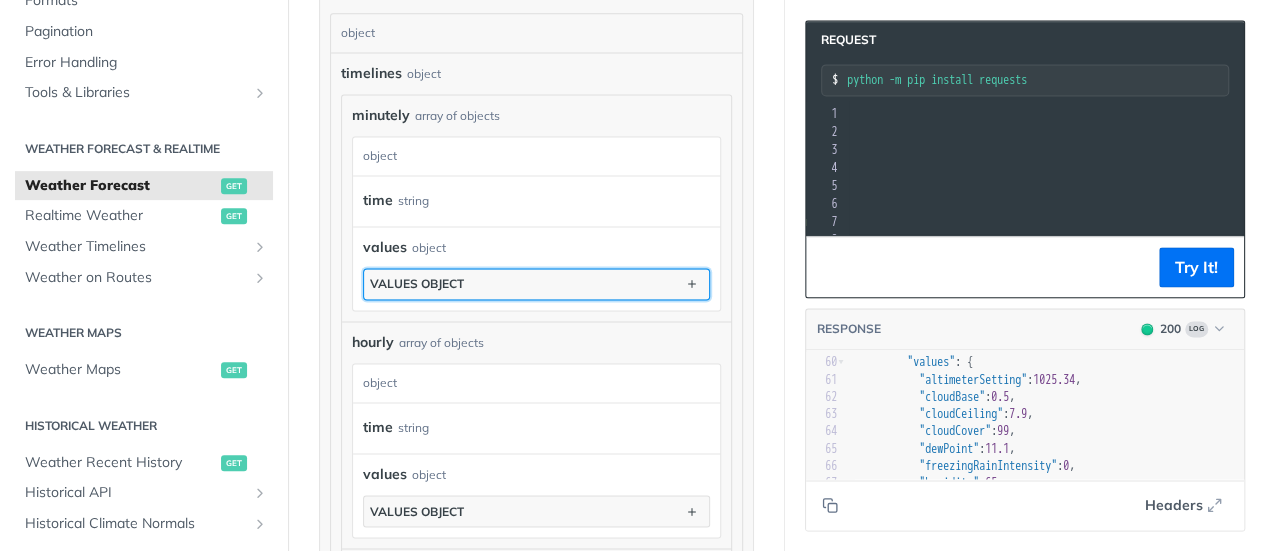 click on "values   object" at bounding box center (536, 284) 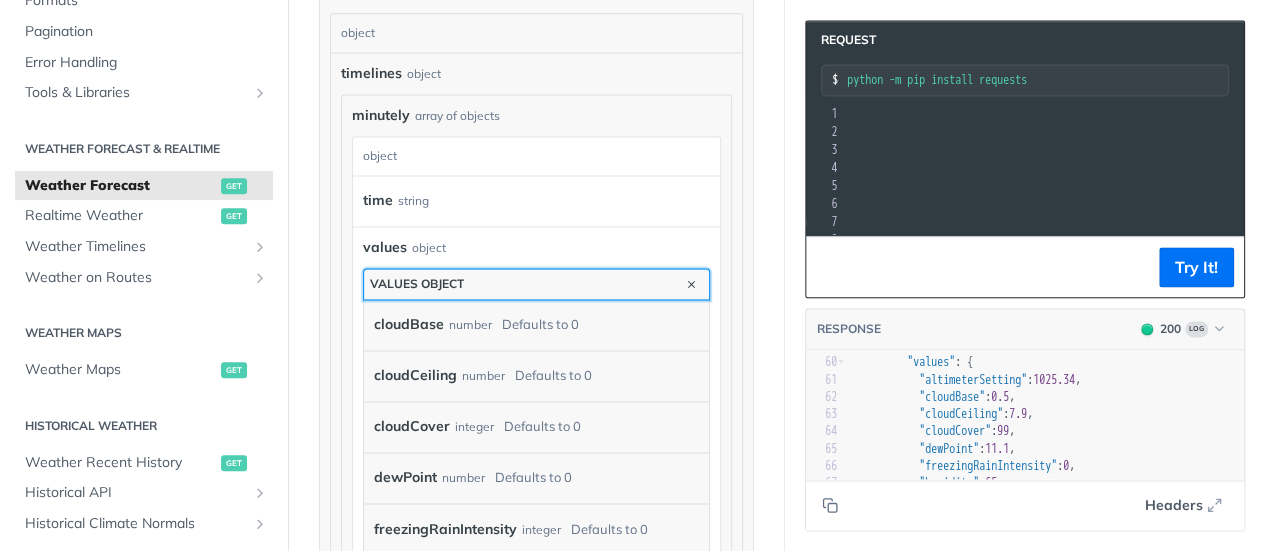 click on "values   object" at bounding box center [536, 284] 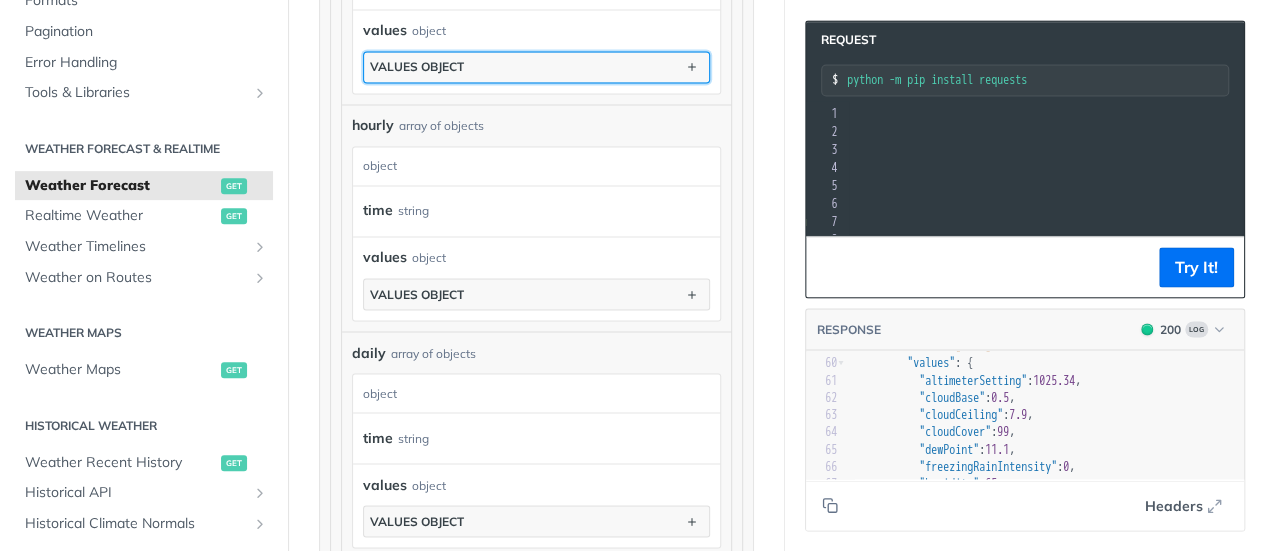 type 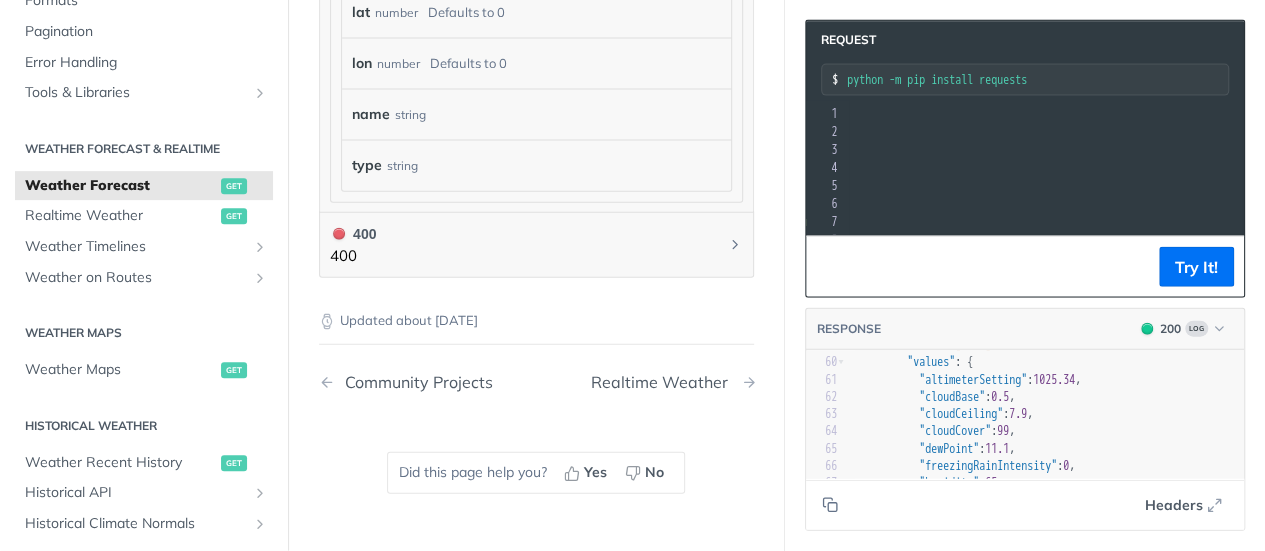 click on "Realtime Weather" at bounding box center [664, 382] 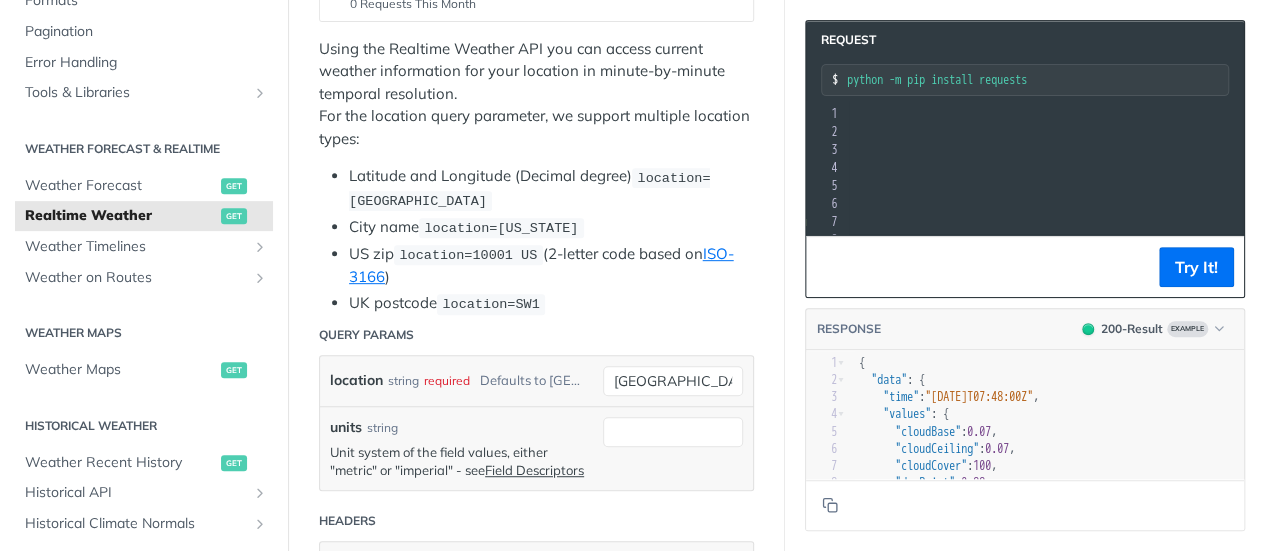 scroll, scrollTop: 365, scrollLeft: 0, axis: vertical 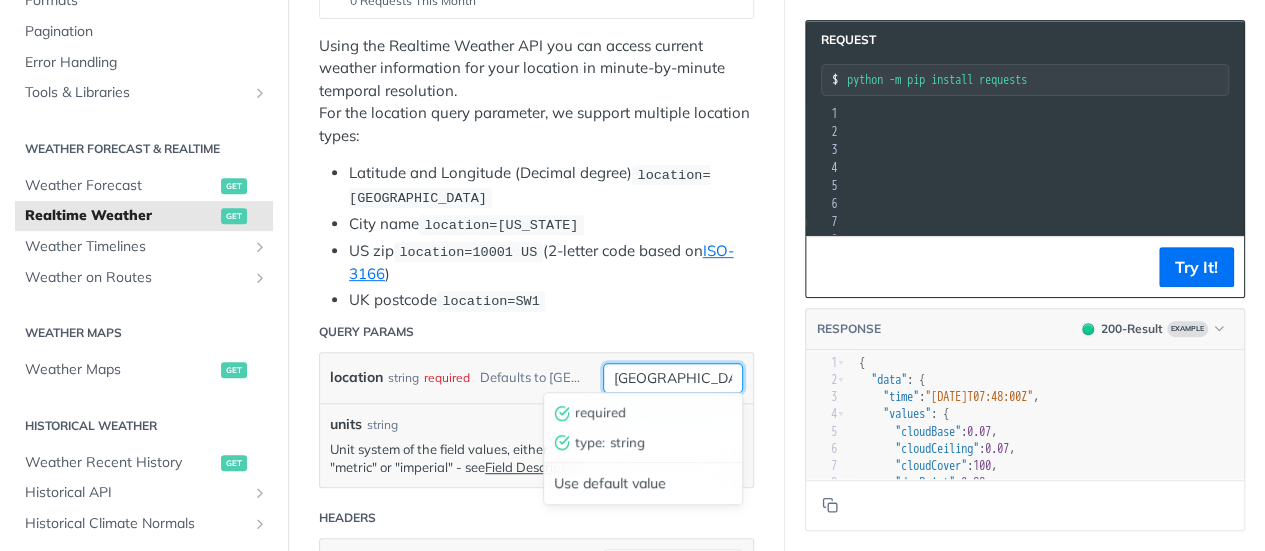 click on "[GEOGRAPHIC_DATA]" at bounding box center [673, 378] 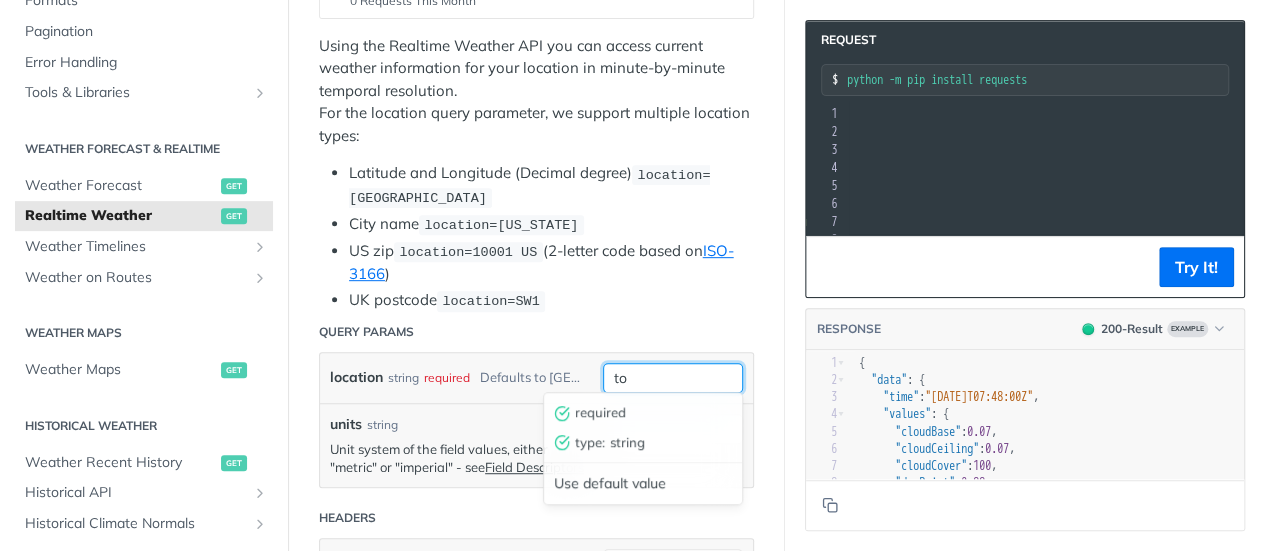 type on "t" 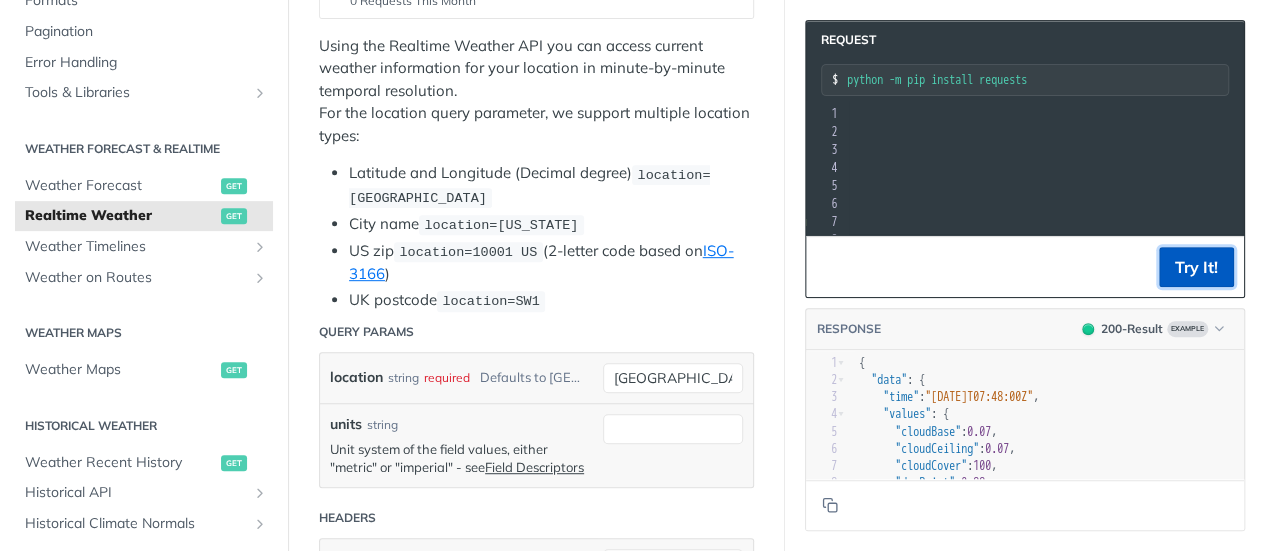 click on "Try It!" at bounding box center [1196, 267] 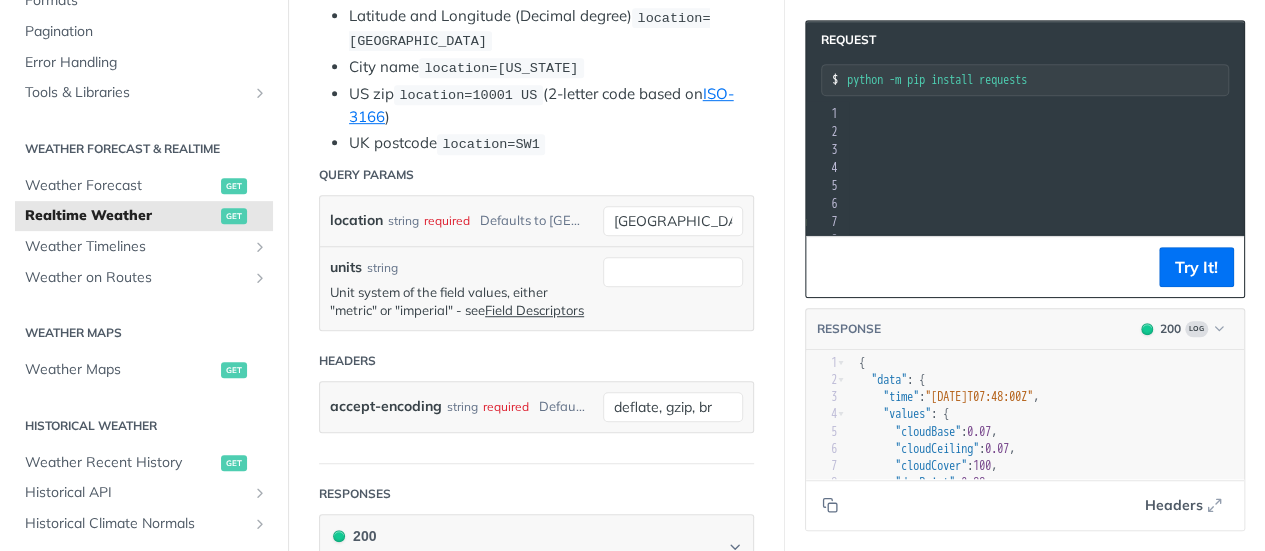 scroll, scrollTop: 524, scrollLeft: 0, axis: vertical 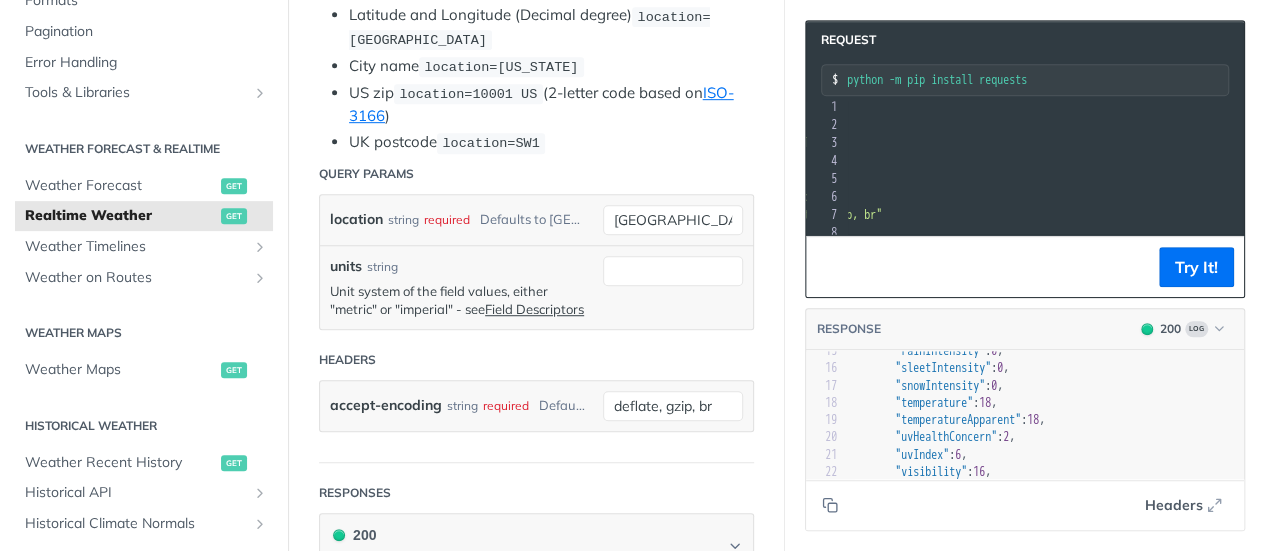 click on ""[URL][DOMAIN_NAME][DATE]"" at bounding box center [750, 143] 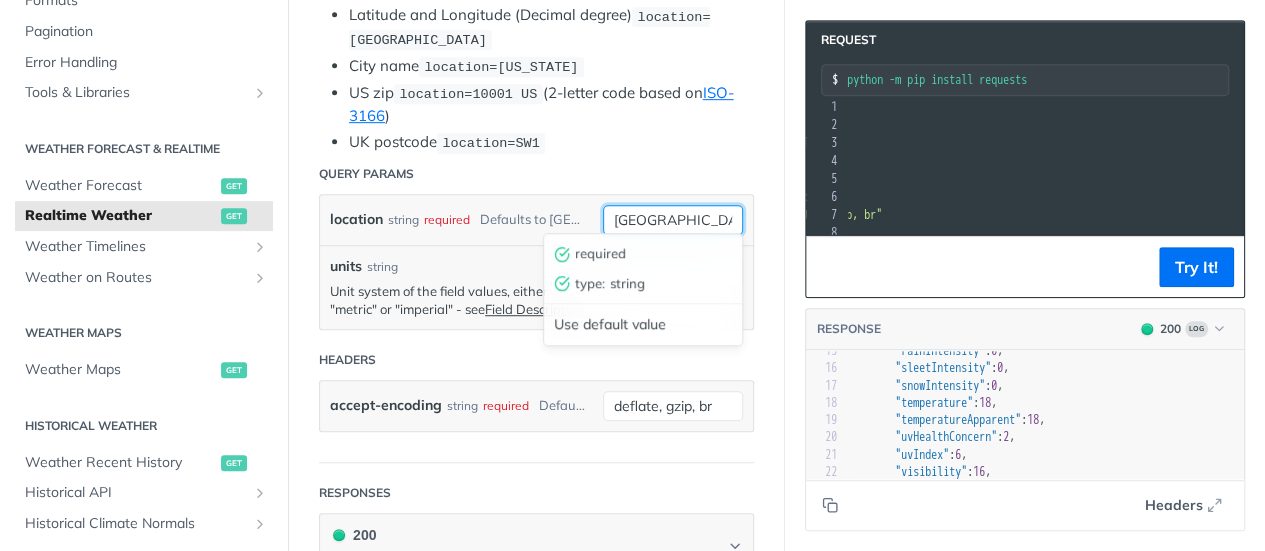 click on "[GEOGRAPHIC_DATA]" at bounding box center [673, 220] 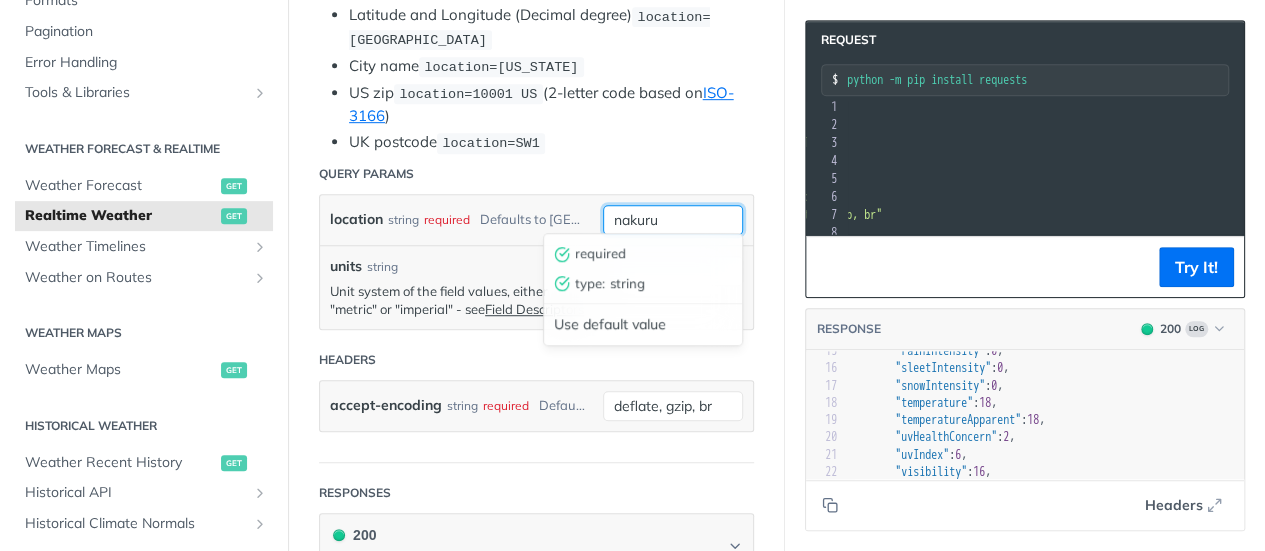 type on "nakuru" 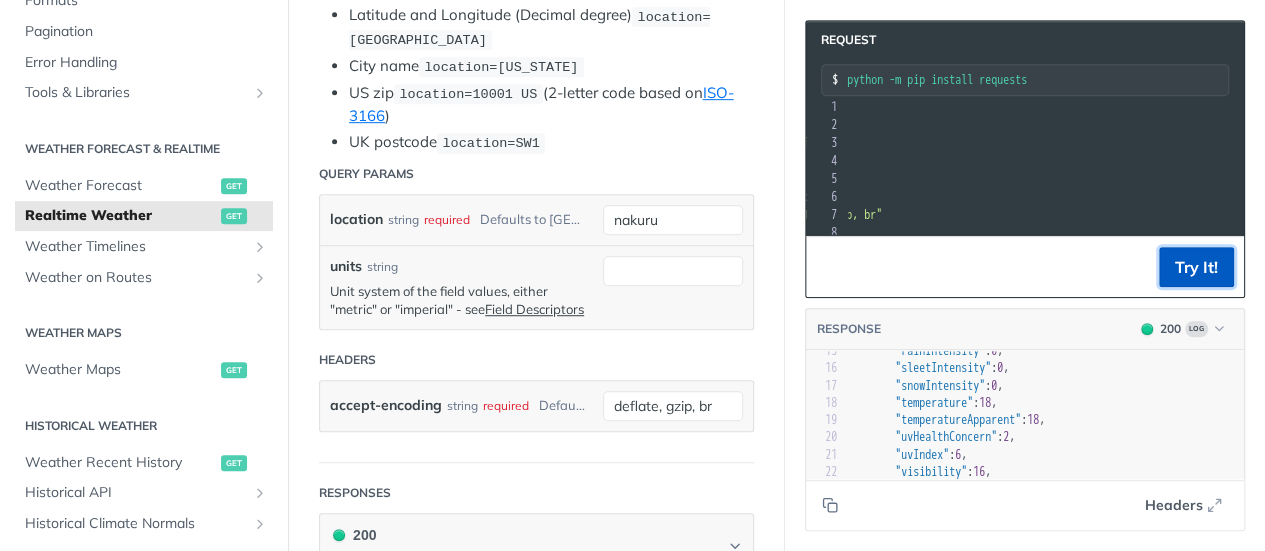 click on "Try It!" at bounding box center (1196, 267) 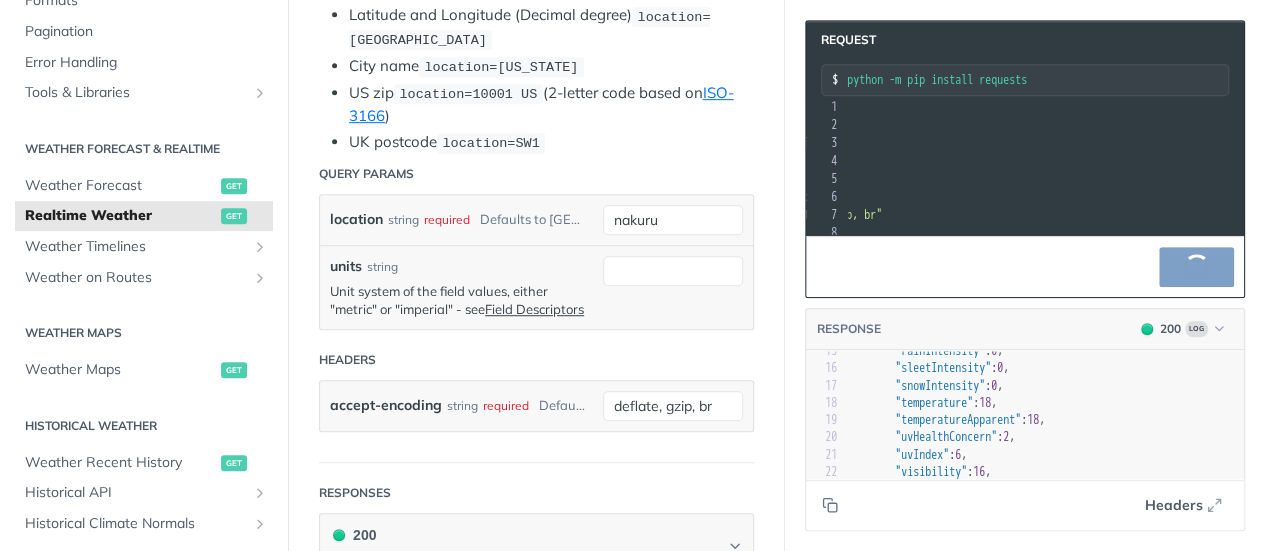 scroll, scrollTop: 0, scrollLeft: 0, axis: both 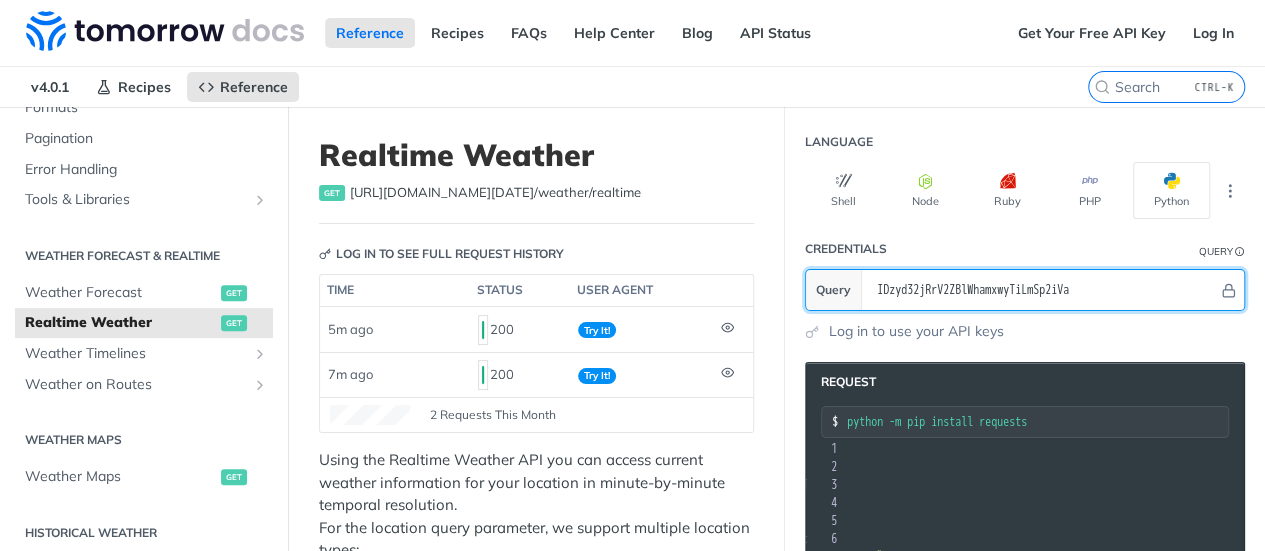 click on "IDzyd32jRrV2ZBlWhamxwyTiLmSp2iVa" at bounding box center [1042, 290] 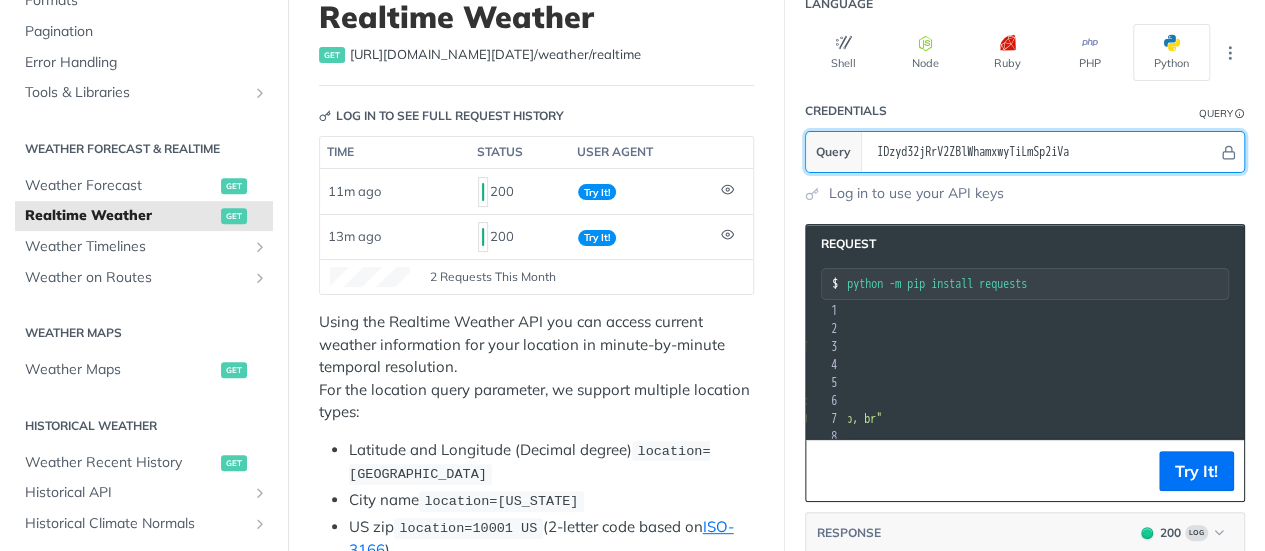 scroll, scrollTop: 154, scrollLeft: 0, axis: vertical 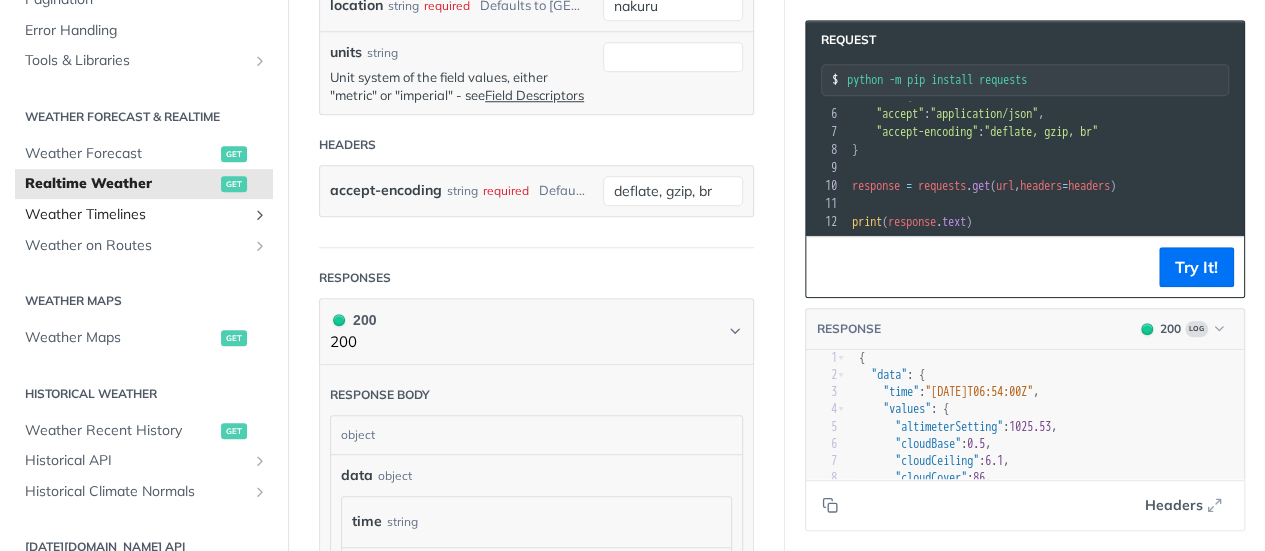 click at bounding box center [260, 215] 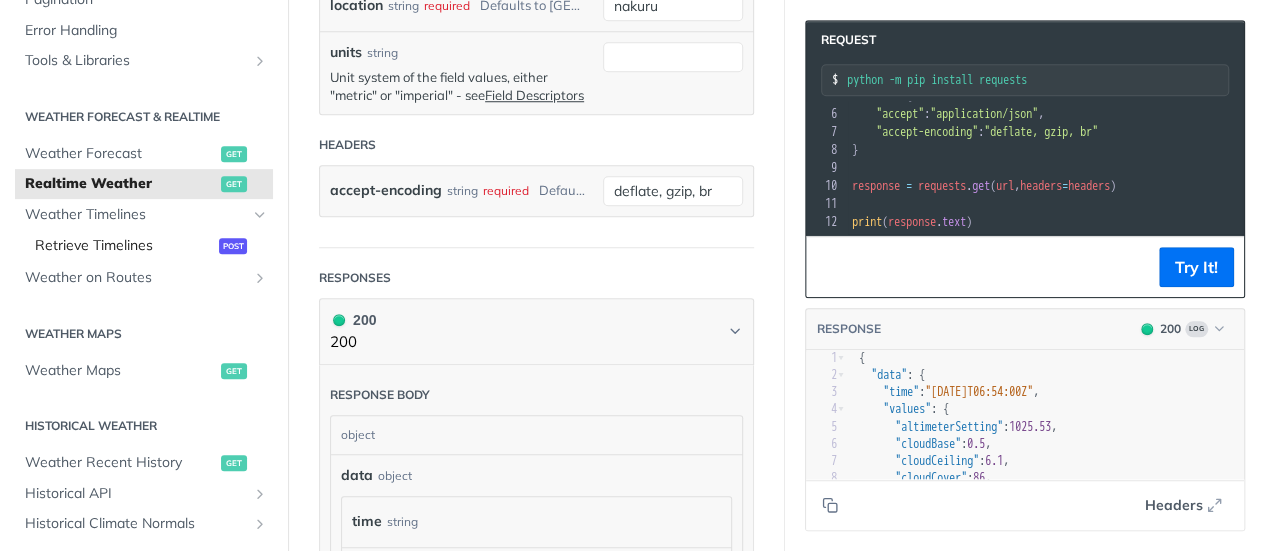 click on "Retrieve Timelines" at bounding box center [124, 246] 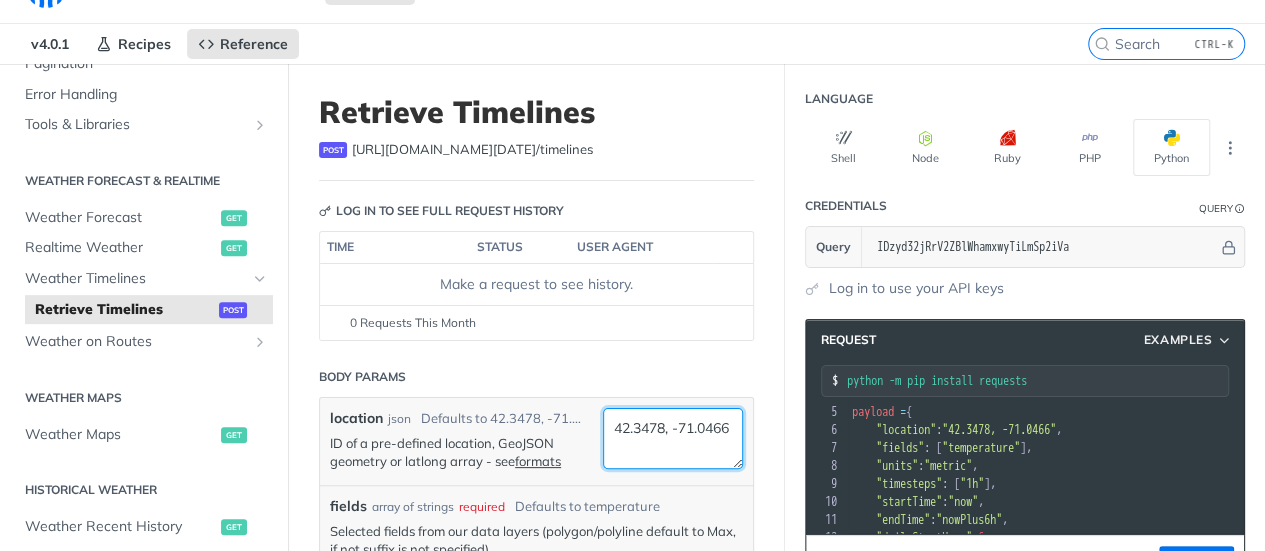 click on "42.3478, -71.0466" at bounding box center [673, 438] 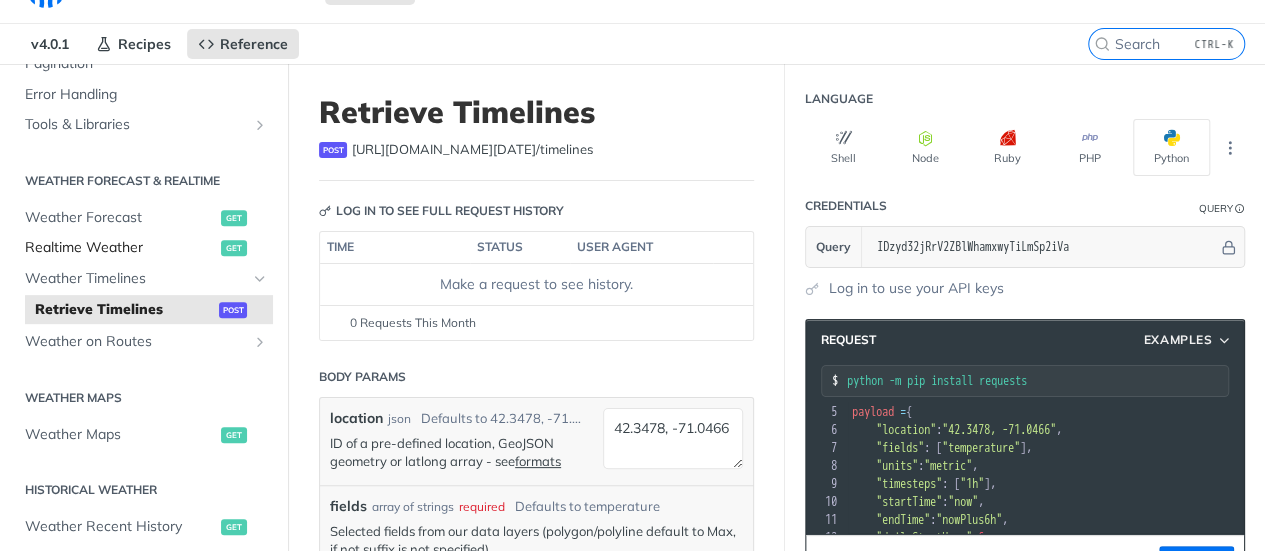 click on "Realtime Weather" at bounding box center (120, 248) 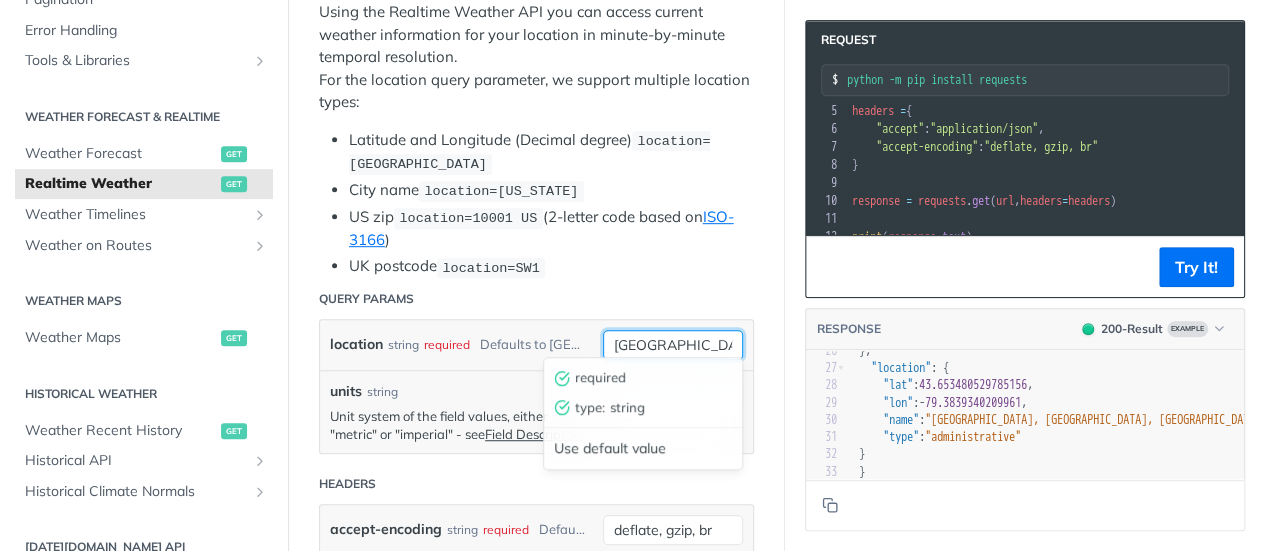 click on "[GEOGRAPHIC_DATA]" at bounding box center (673, 345) 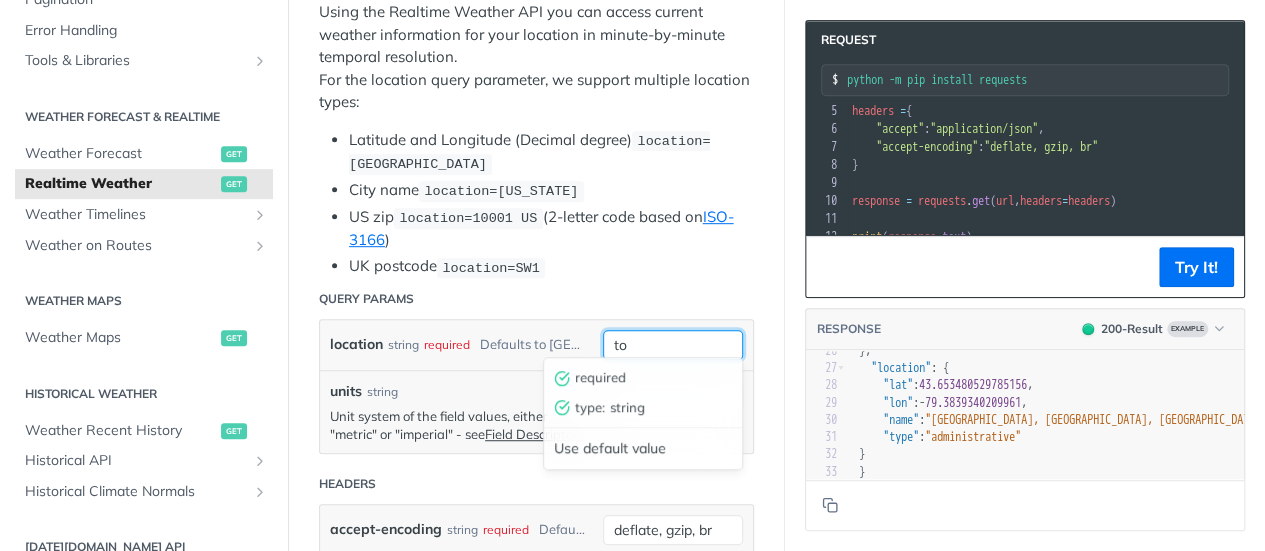 type on "t" 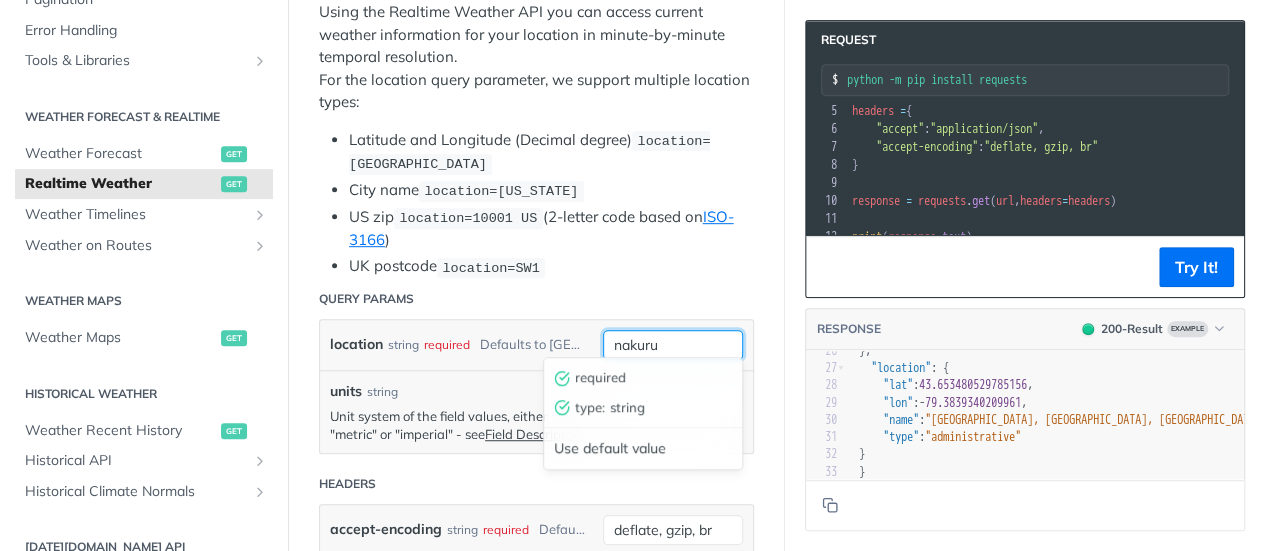 type on "nakuru" 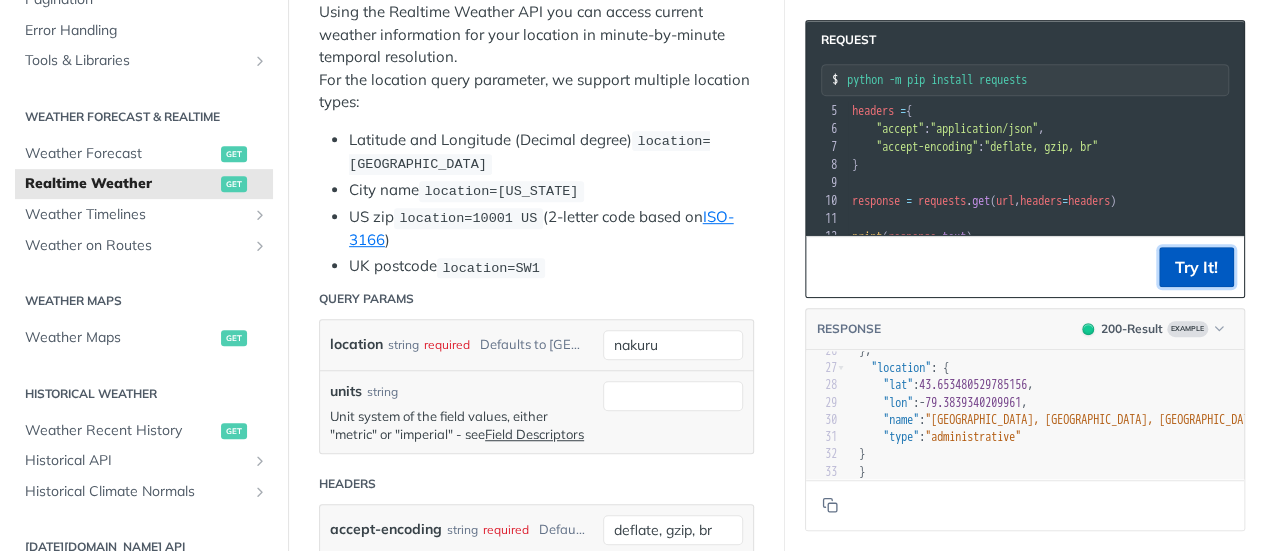 click on "Try It!" at bounding box center [1196, 267] 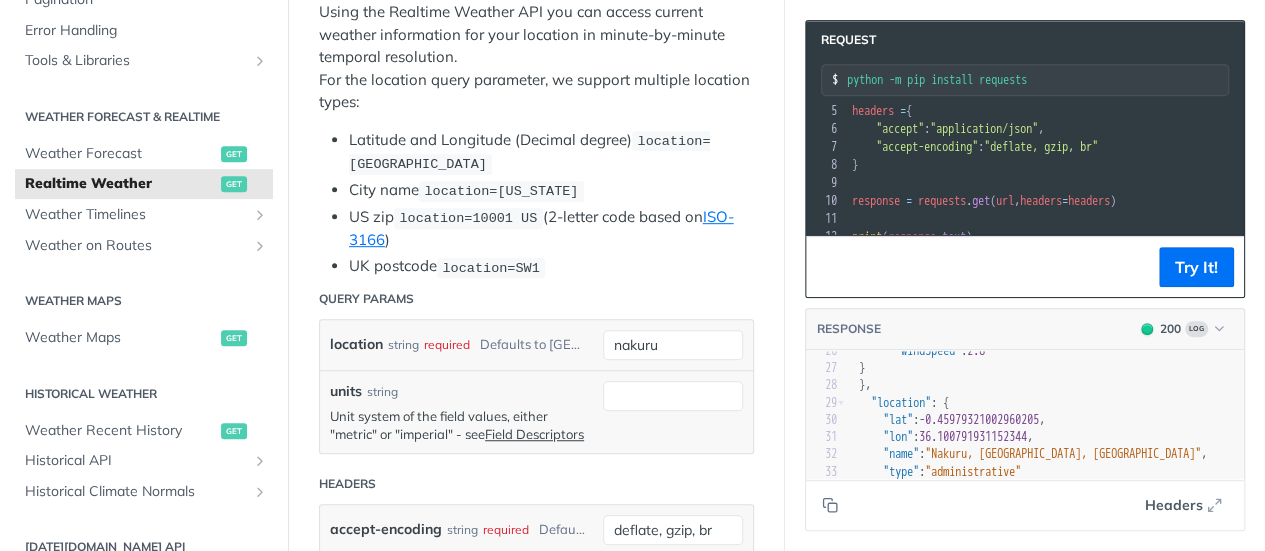 scroll, scrollTop: 480, scrollLeft: 0, axis: vertical 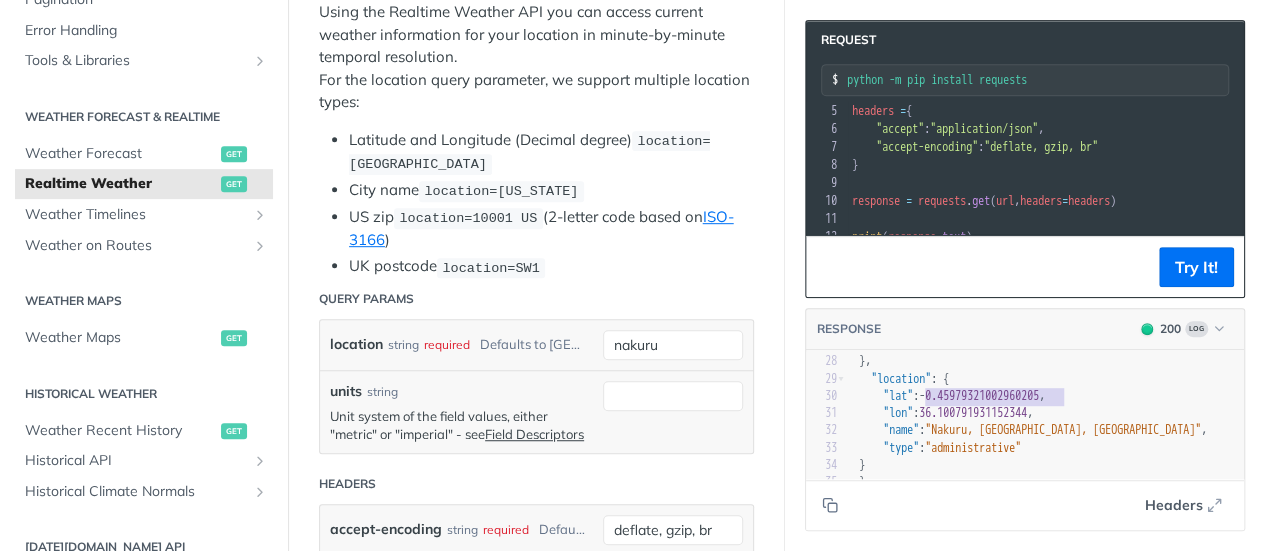 type on "-0.45979321002960205" 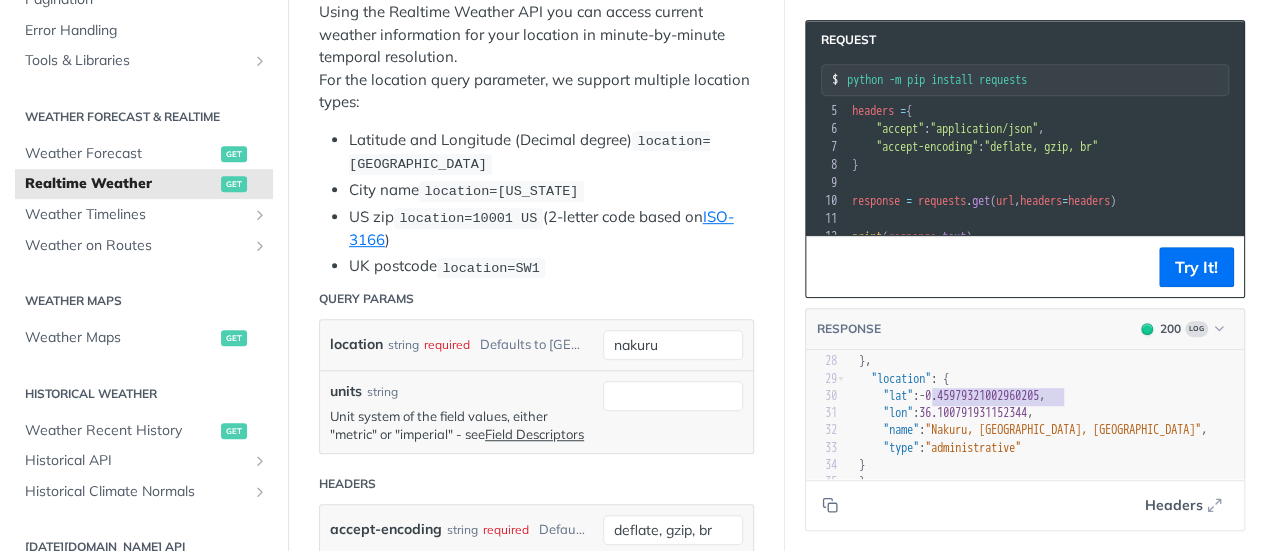drag, startPoint x: 1064, startPoint y: 380, endPoint x: 932, endPoint y: 383, distance: 132.03409 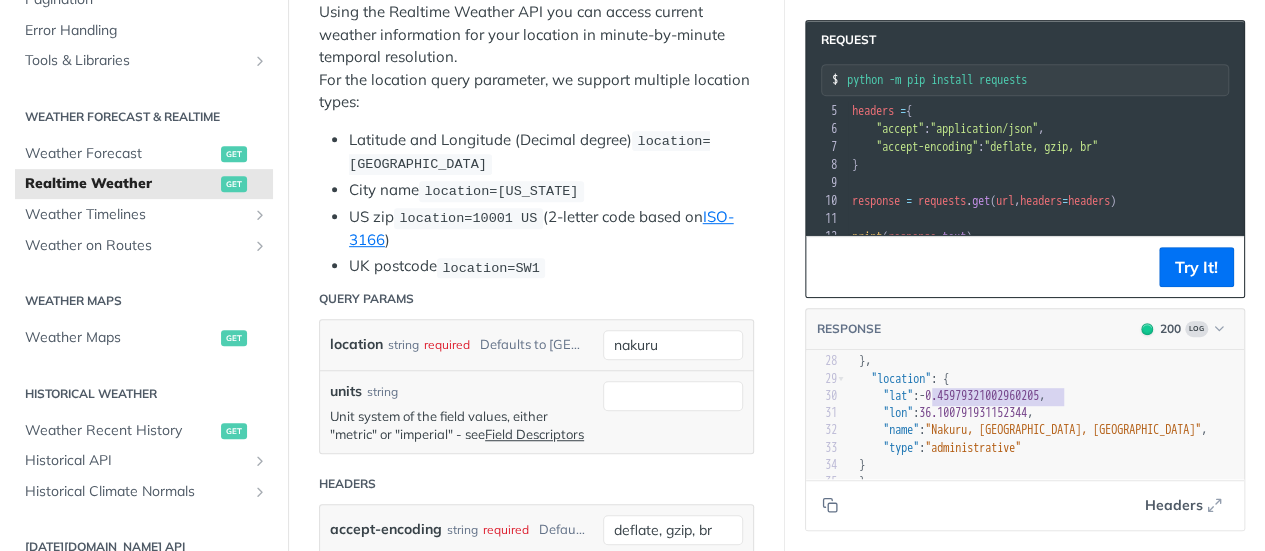 click on ""lat" :  - 0.45979321002960205 ," at bounding box center (952, 396) 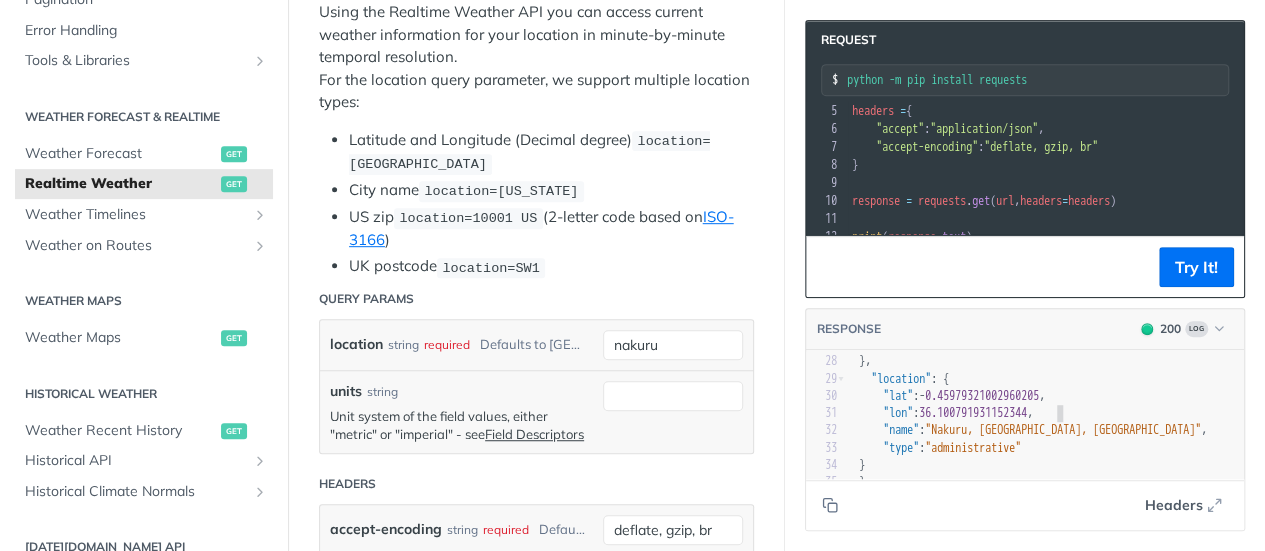 click on ""lon" :  36.100791931152344 ," at bounding box center [1049, 413] 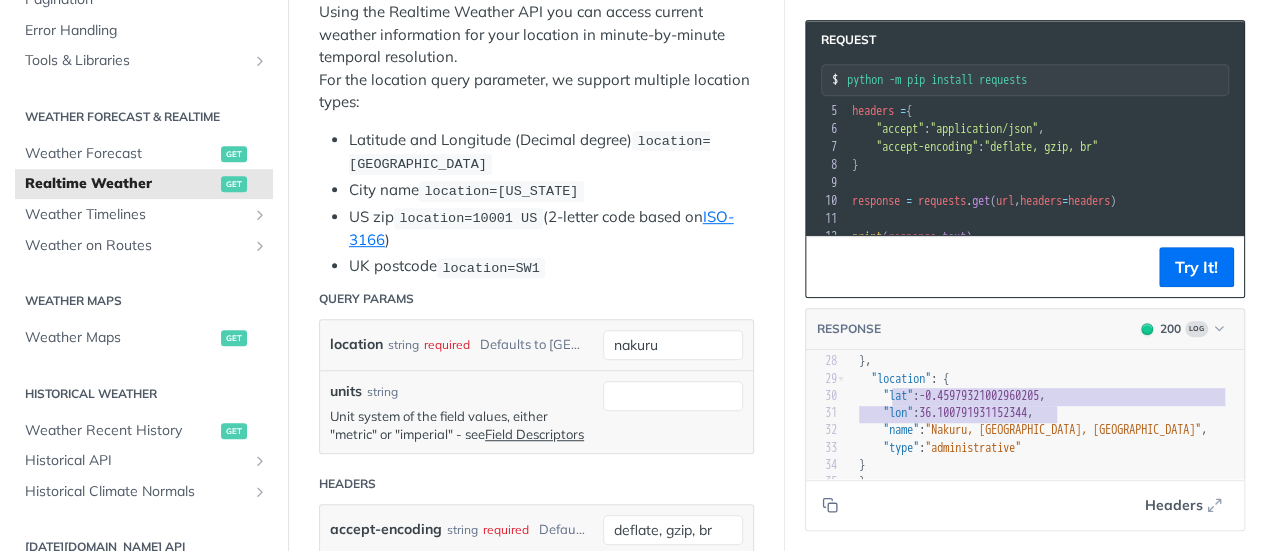 type on ""[GEOGRAPHIC_DATA]," 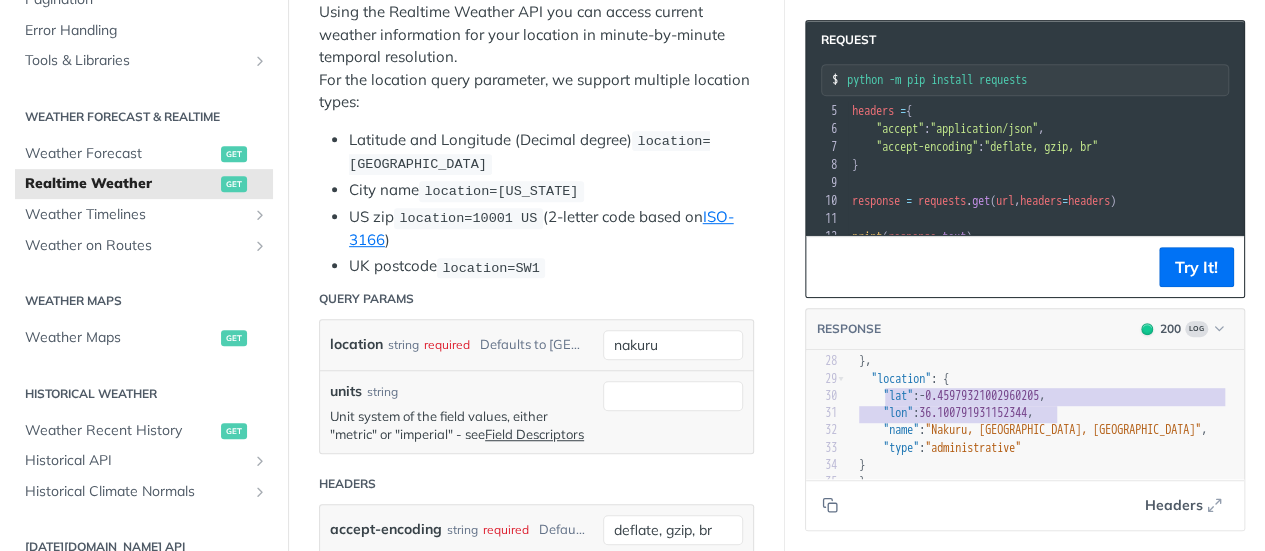 drag, startPoint x: 1068, startPoint y: 399, endPoint x: 884, endPoint y: 384, distance: 184.6104 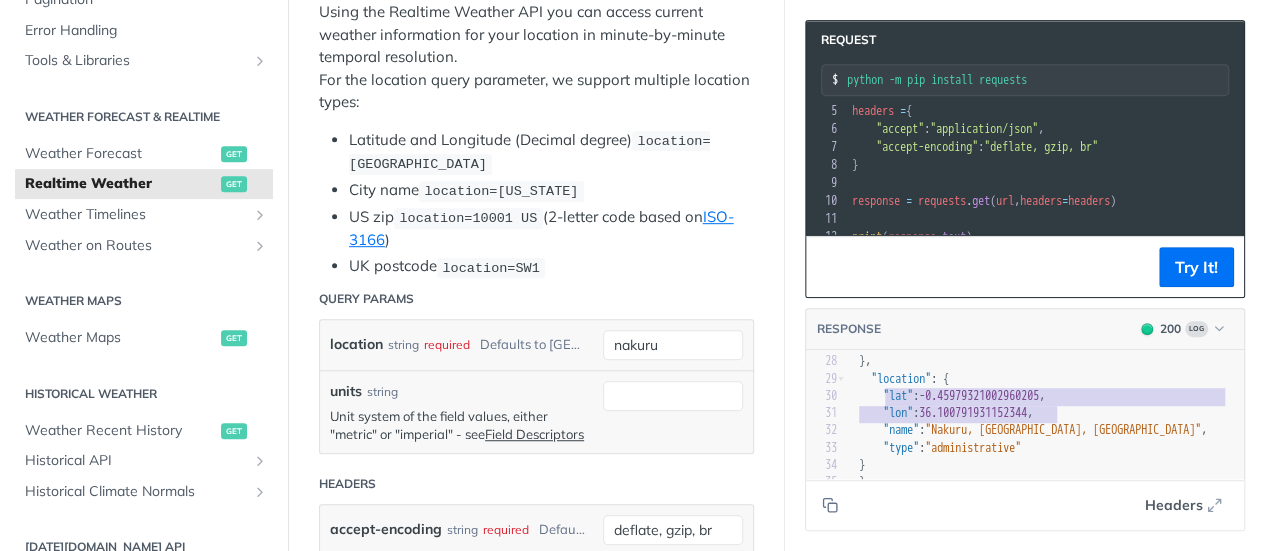 click on "1 { 2    "data" : { 3      "time" :  "[DATE]T07:07:00Z" , 4      "values" : { 5        "altimeterSetting" :  1025.53 , 6        "cloudBase" :  1 , 7        "cloudCeiling" :  7.4 , 8        "cloudCover" :  93 , 9        "dewPoint" :  9.4 , 10        "freezingRainIntensity" :  0 , 11        "humidity" :  52 , 12        "precipitationProbability" :  0 , 13        "pressureSeaLevel" :  1019.26 , 14        "pressureSurfaceLevel" :  816.48 , 15        "rainIntensity" :  0.01 , 16        "sleetIntensity" :  0 , 17        "snowIntensity" :  0 , 18        "temperature" :  19.5 , 19        "temperatureApparent" :  19.5 , 20        "uvHealthConcern" :  1 , 21        "uvIndex" :  3 , 22        "visibility" :  16 , 23        "weatherCode" :  1001 , 24        "windDirection" :  119 , 25        "windGust" :  7.6 , 26        "windSpeed" :  2.8 27     } 28   }, 29    "location" : { 30      "lat" :  - [GEOGRAPHIC_DATA]     "lon" :  36.100791931152344 , 32      "name" :  "Nakuru, [GEOGRAPHIC_DATA], [GEOGRAPHIC_DATA]" , 33      "type"" at bounding box center (1049, 190) 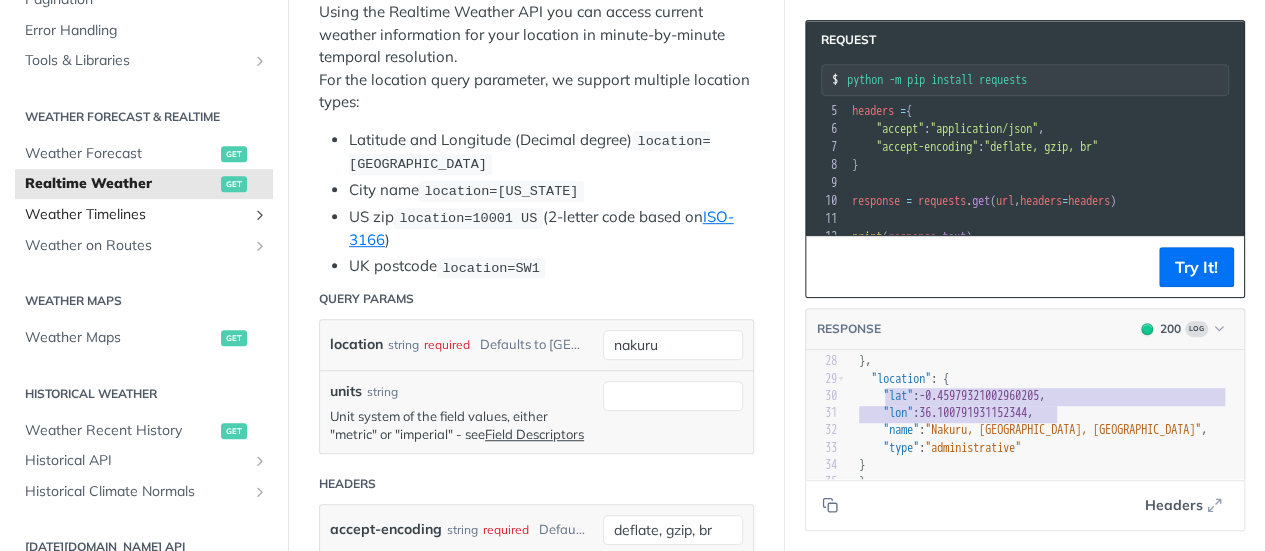 click at bounding box center (260, 215) 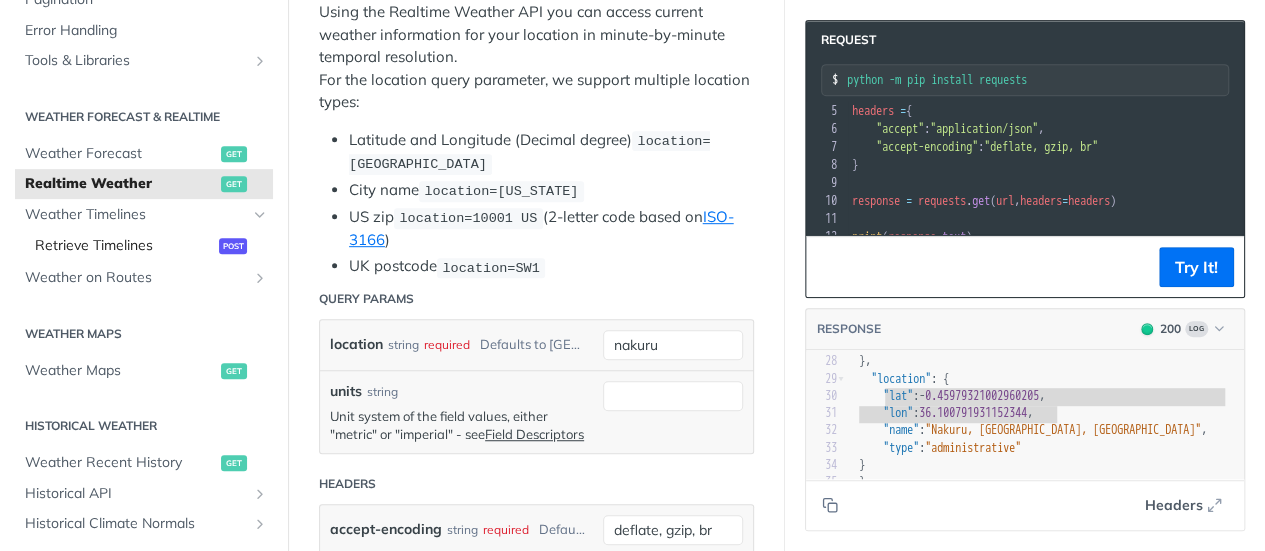 click on "Retrieve Timelines" at bounding box center [124, 246] 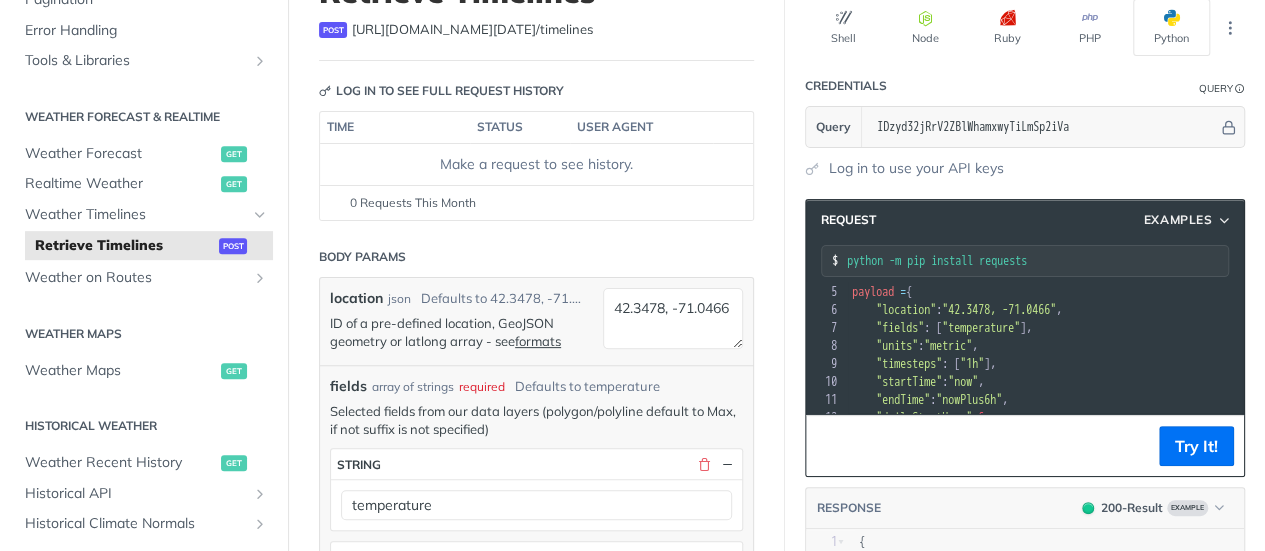 scroll, scrollTop: 168, scrollLeft: 0, axis: vertical 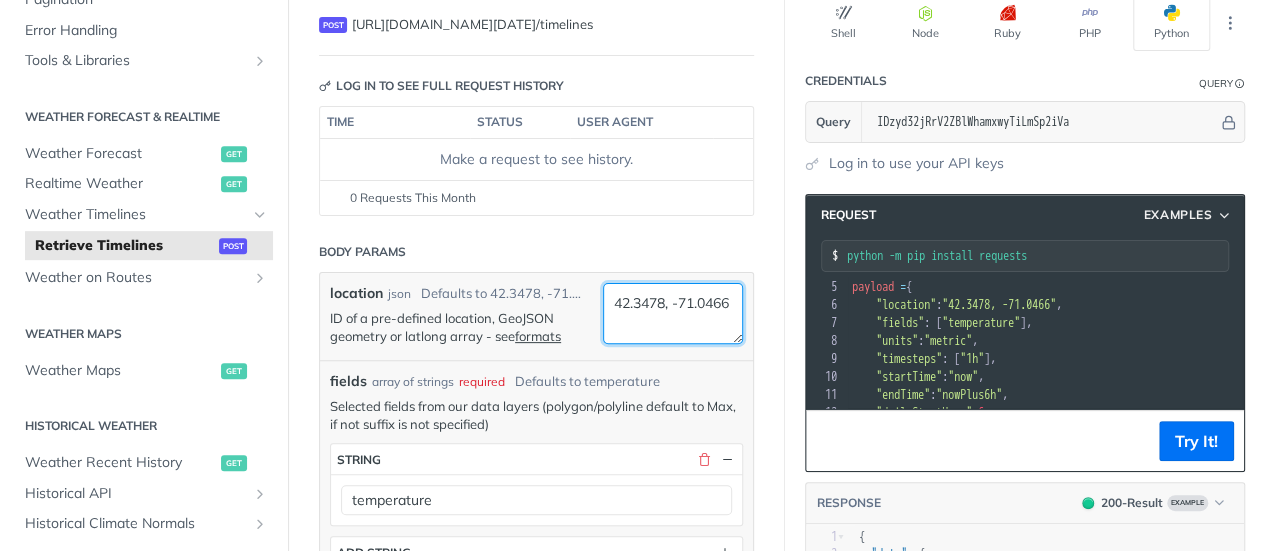 click on "42.3478, -71.0466" at bounding box center [673, 313] 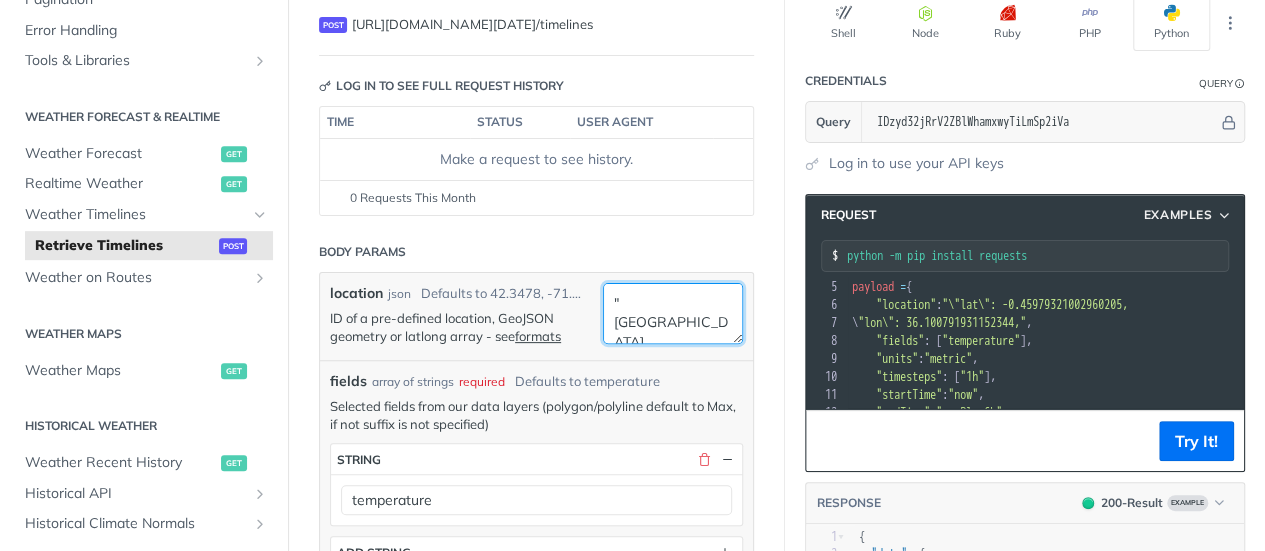 scroll, scrollTop: 67, scrollLeft: 0, axis: vertical 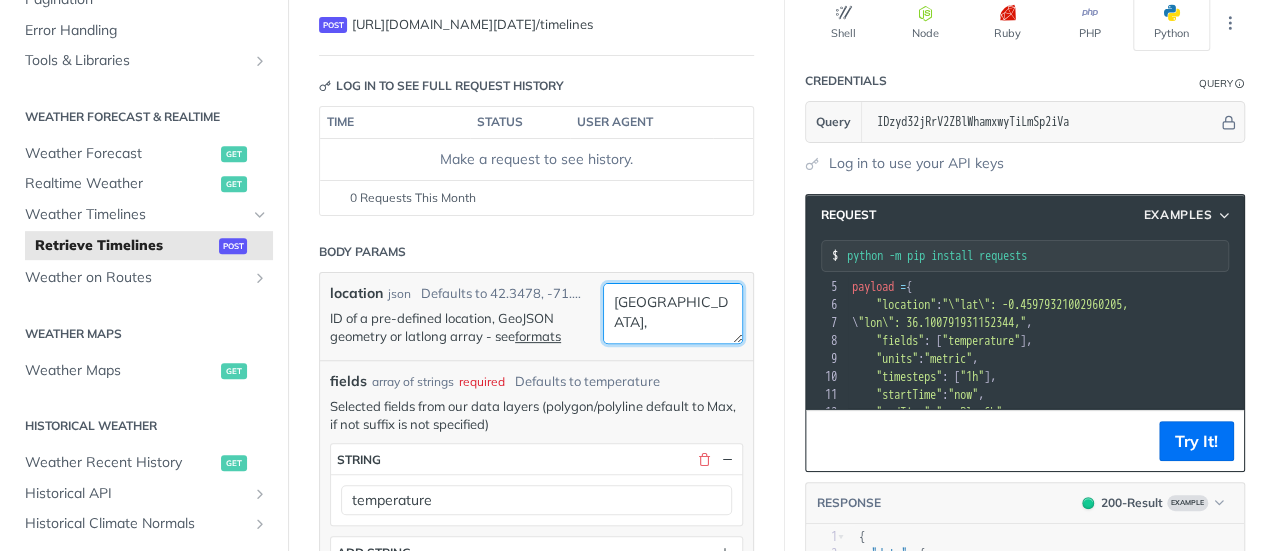 click on ""[GEOGRAPHIC_DATA]," at bounding box center [673, 313] 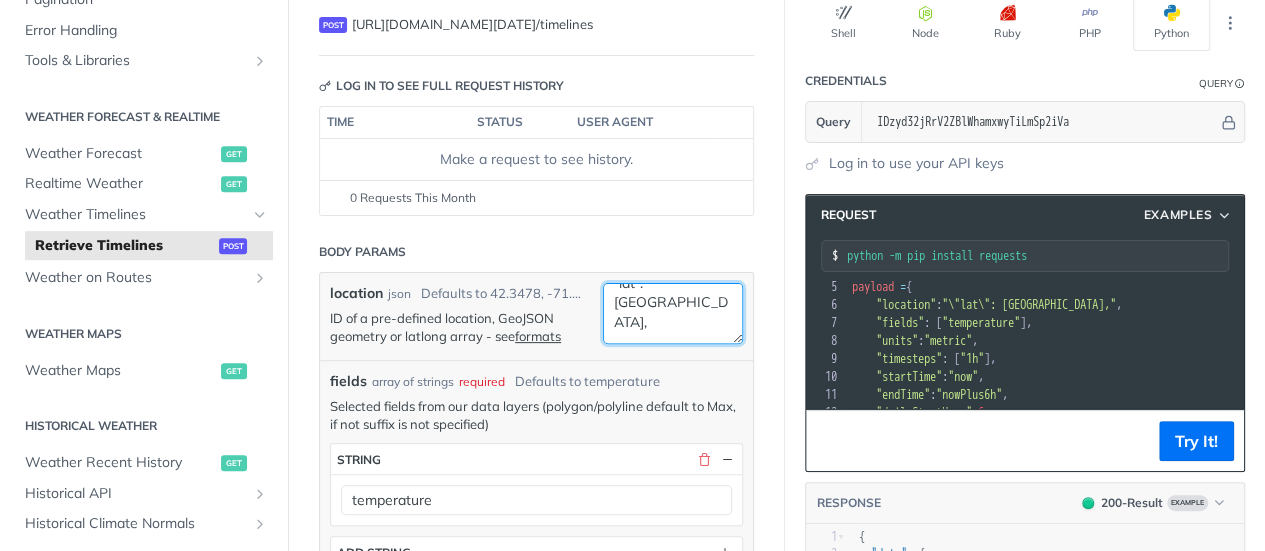 scroll, scrollTop: 0, scrollLeft: 0, axis: both 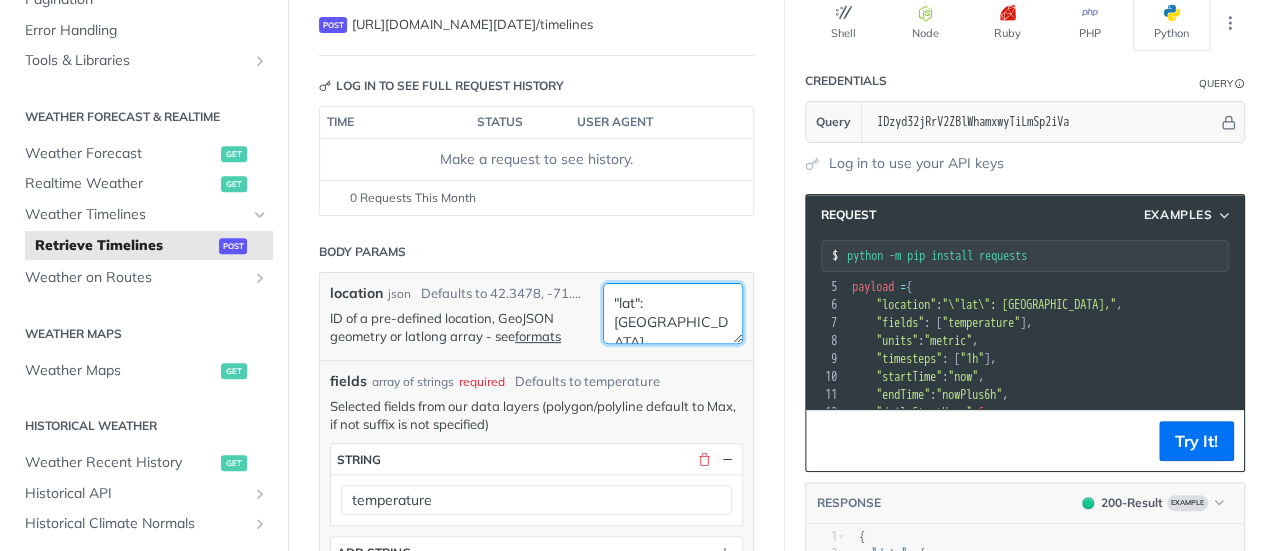 click on ""lat": [GEOGRAPHIC_DATA]," at bounding box center [673, 313] 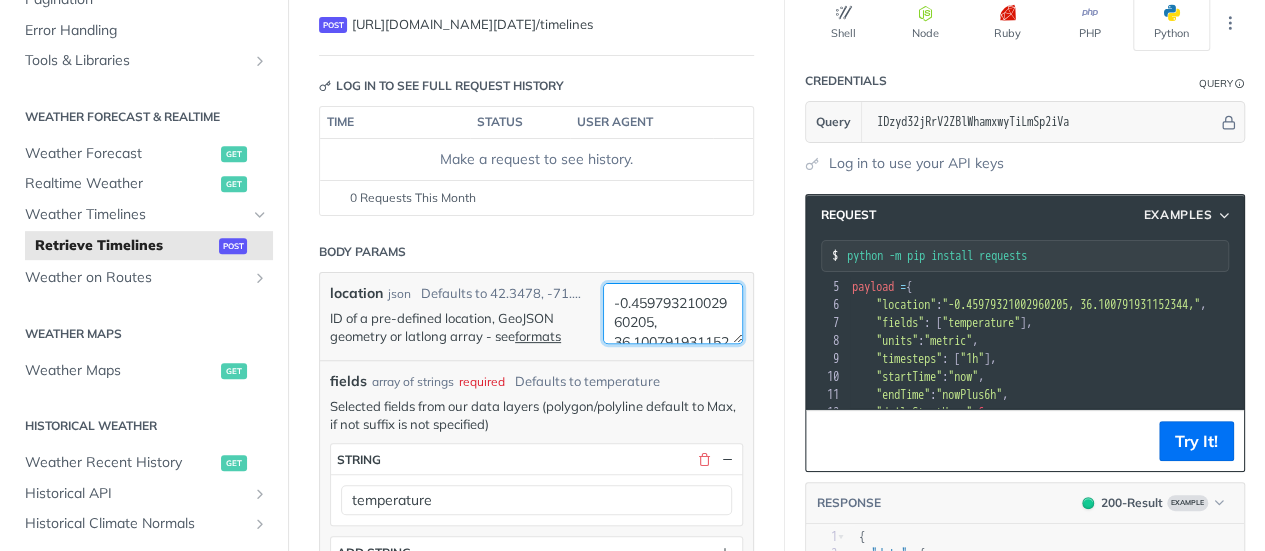 scroll, scrollTop: 72, scrollLeft: 74, axis: both 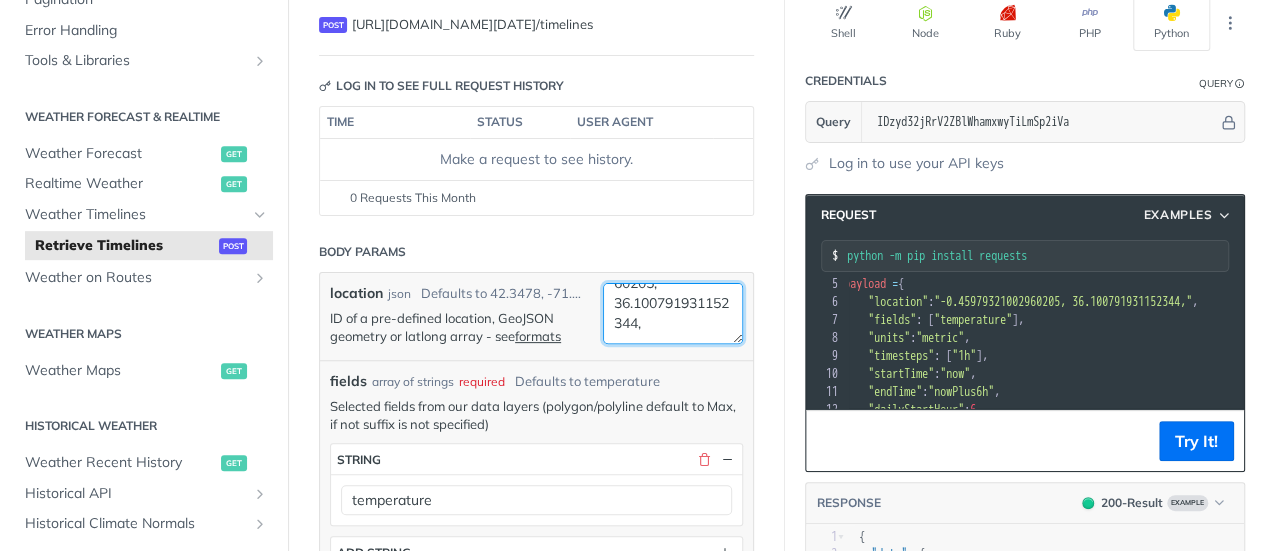 click on "-0.45979321002960205, 36.100791931152344," at bounding box center (673, 313) 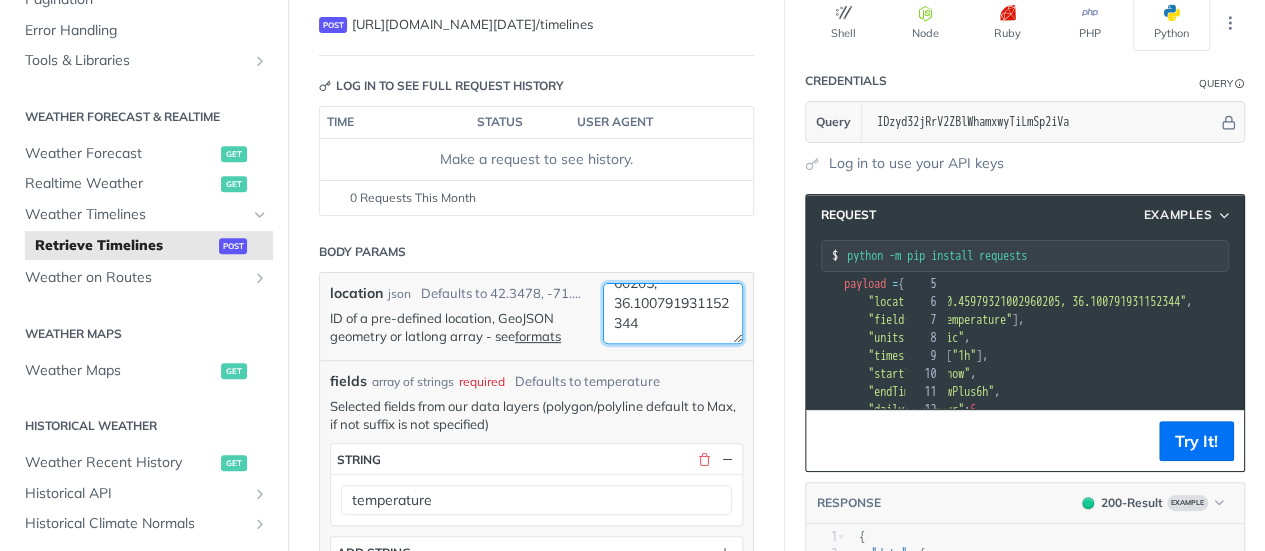 scroll, scrollTop: 75, scrollLeft: 0, axis: vertical 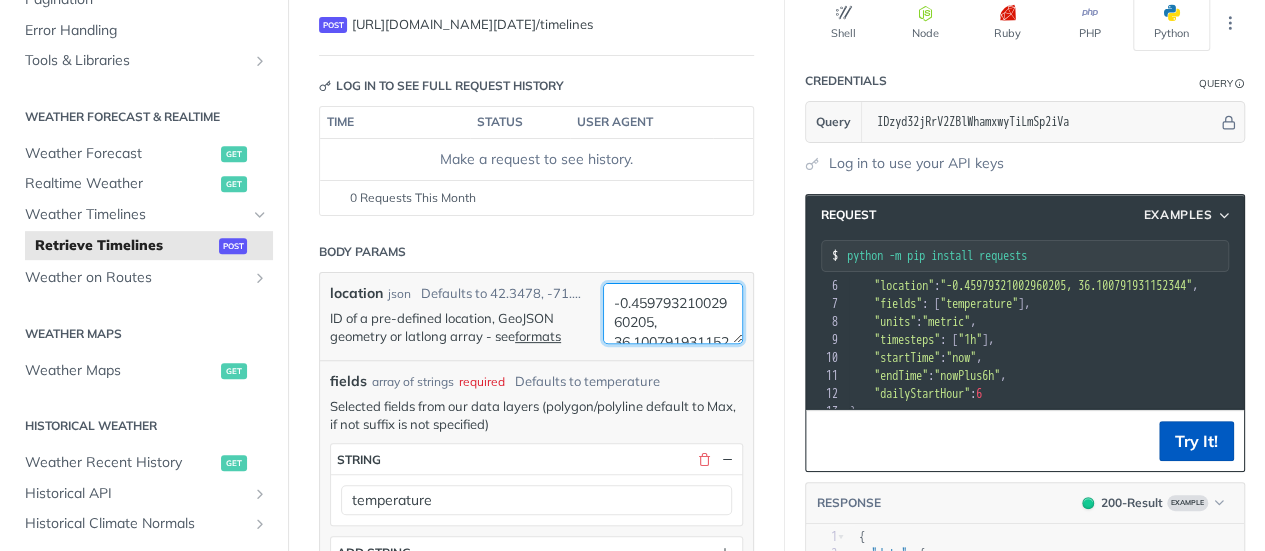 type on "-0.45979321002960205, 36.100791931152344" 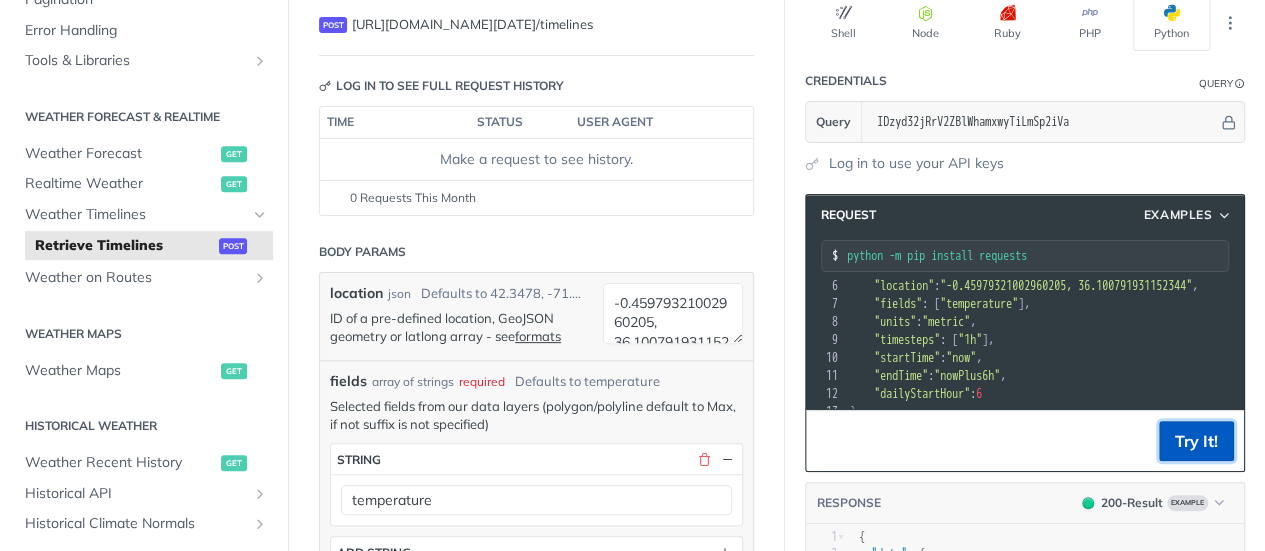 click on "Try It!" at bounding box center (1196, 441) 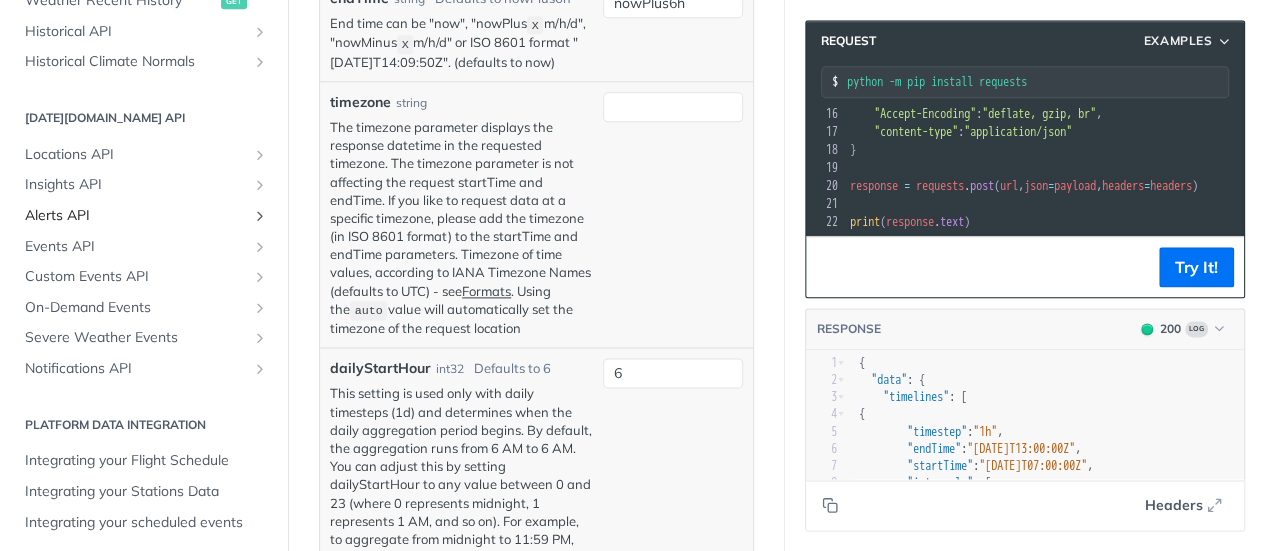 click on "Alerts API" at bounding box center [144, 216] 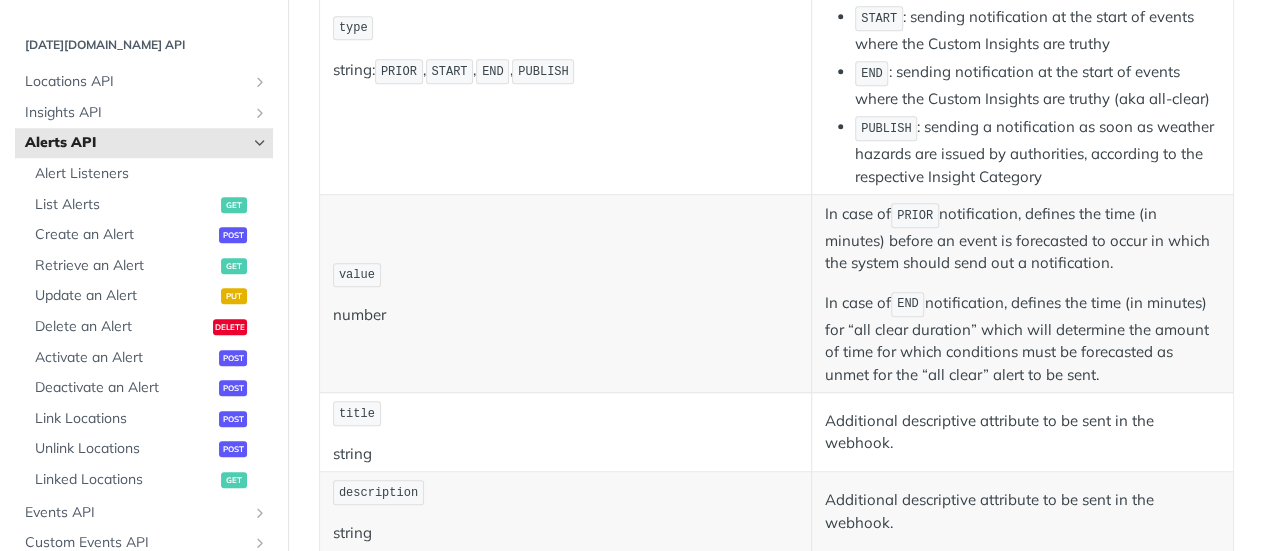 click on "Alerts API" at bounding box center (144, 143) 